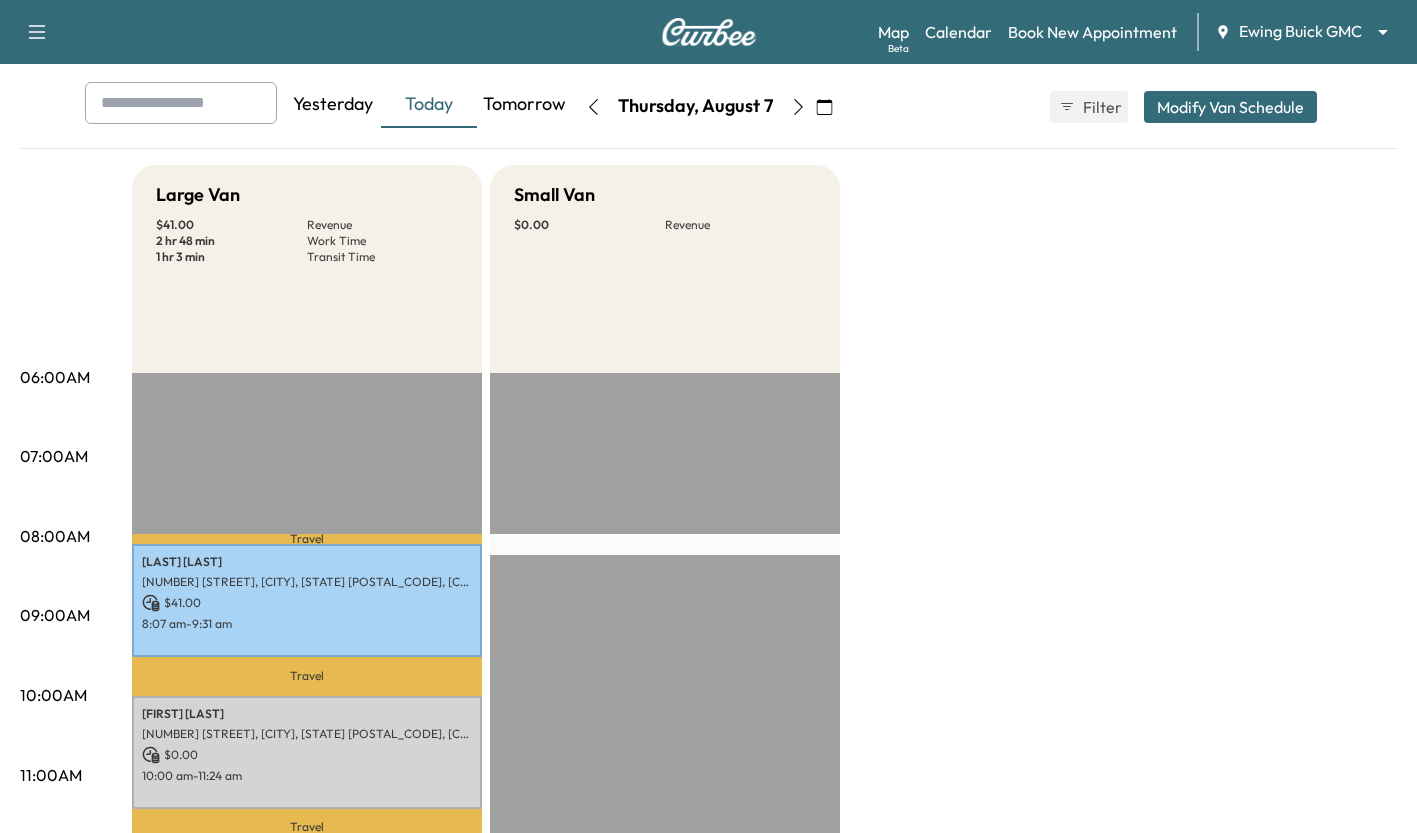 scroll, scrollTop: 95, scrollLeft: 0, axis: vertical 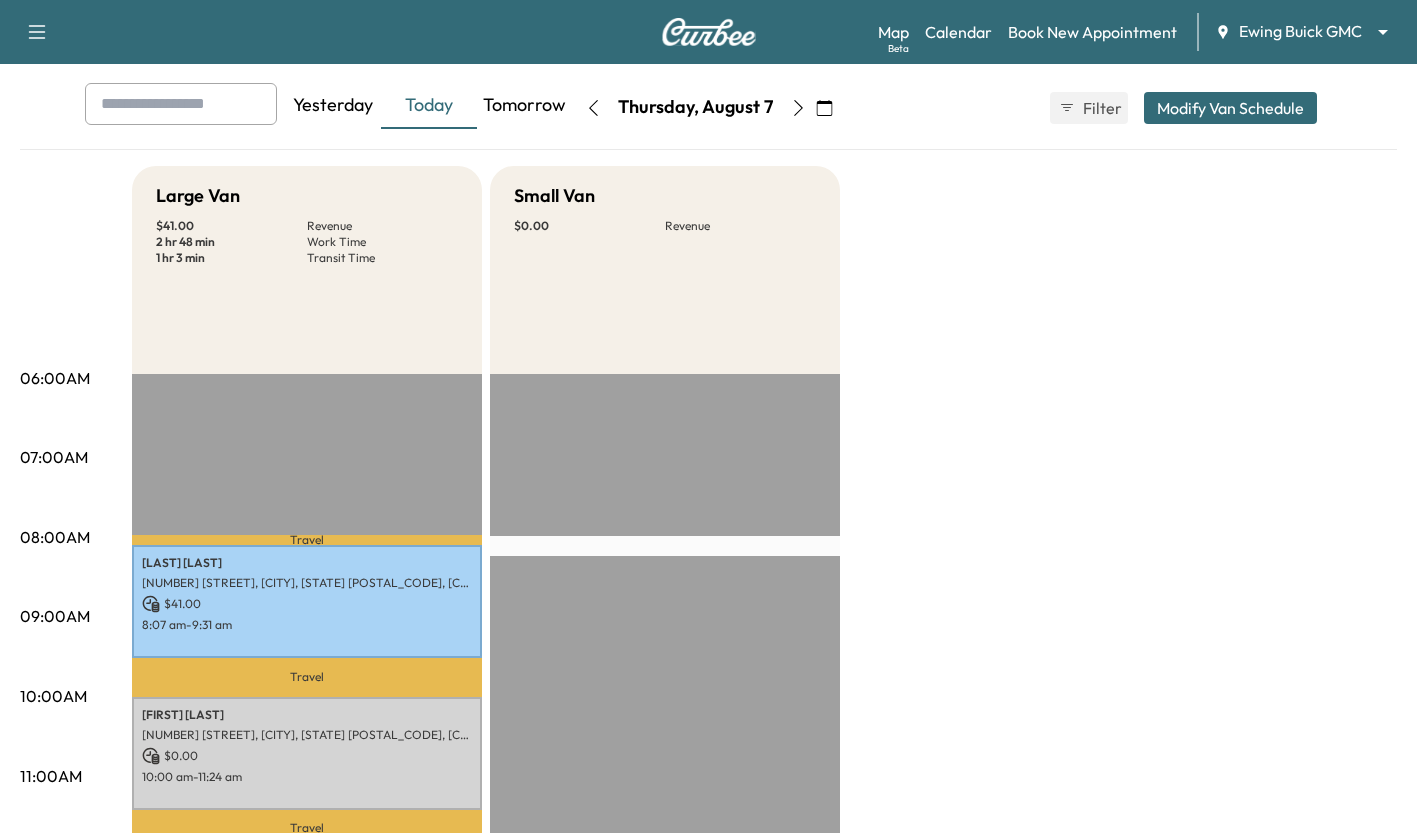 click on "Mobile Service Schedule View and update your mobile appointment schedule. Yesterday Today Tomorrow Thursday, August 7 August 2025 S M T W T F S   27   28   29   30   31   1   2   3   4   5   6   7   8   9   10   11   12   13   14   15   16   17   18   19   20   21   22   23   24   25   26   27   28   29   30   31   1   2   3   4   5 Cancel Done Filter Modify Van Schedule Modify Van Schedule Van Schedule for  Thursday, August 07, 2025 *  Schedule modified Shift Start Shift End Small Van 8:00 AM * Start 8:15 AM **** Start Inactive Large Van 8:00 AM * Start 4:00 PM ** Start Inactive Cancel Save & Close 06:00AM 07:00AM 08:00AM 09:00AM 10:00AM 11:00AM 12:00PM 01:00PM 02:00PM 03:00PM 04:00PM 05:00PM 06:00PM 07:00PM 08:00PM 09:00PM 10:00PM Large Van $ 41.00 Revenue 2 hr 48 min Work Time 1 hr 3 min Transit Time Travel [LAST]   [LAST] 8066 Dominion Pkwy, [CITY], [STATE] [POSTAL_CODE], [COUNTRY]   $ 41.00 8:07 am  -  9:31 am Travel [FIRST]   [LAST] 4816 Riverbirch Dr, [CITY], [STATE] [POSTAL_CODE], [COUNTRY]   $ 0.00 10:00 am  -  11:24 am Travel EST Start" at bounding box center [708, 827] 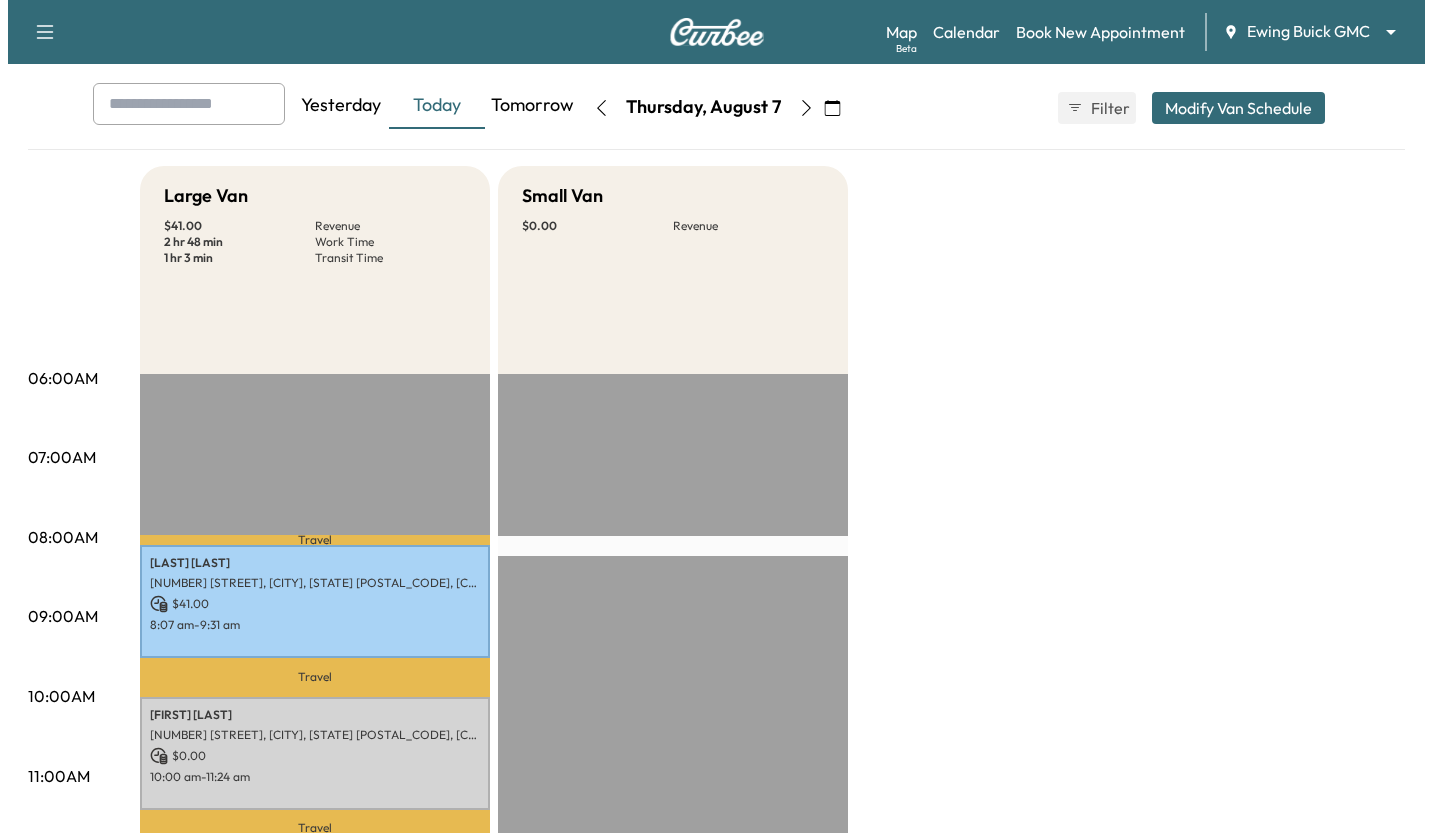 scroll, scrollTop: 0, scrollLeft: 0, axis: both 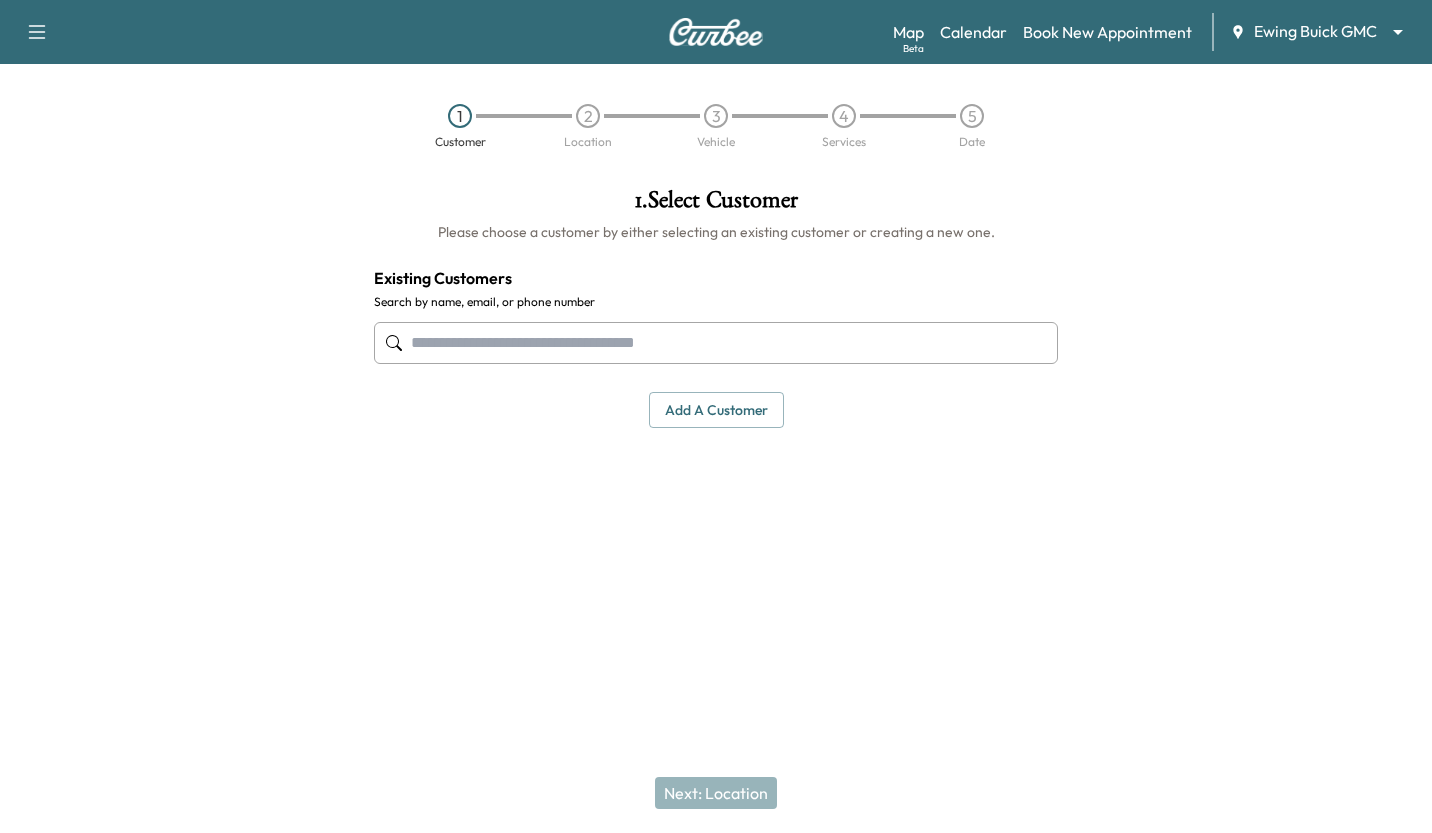 click at bounding box center (716, 343) 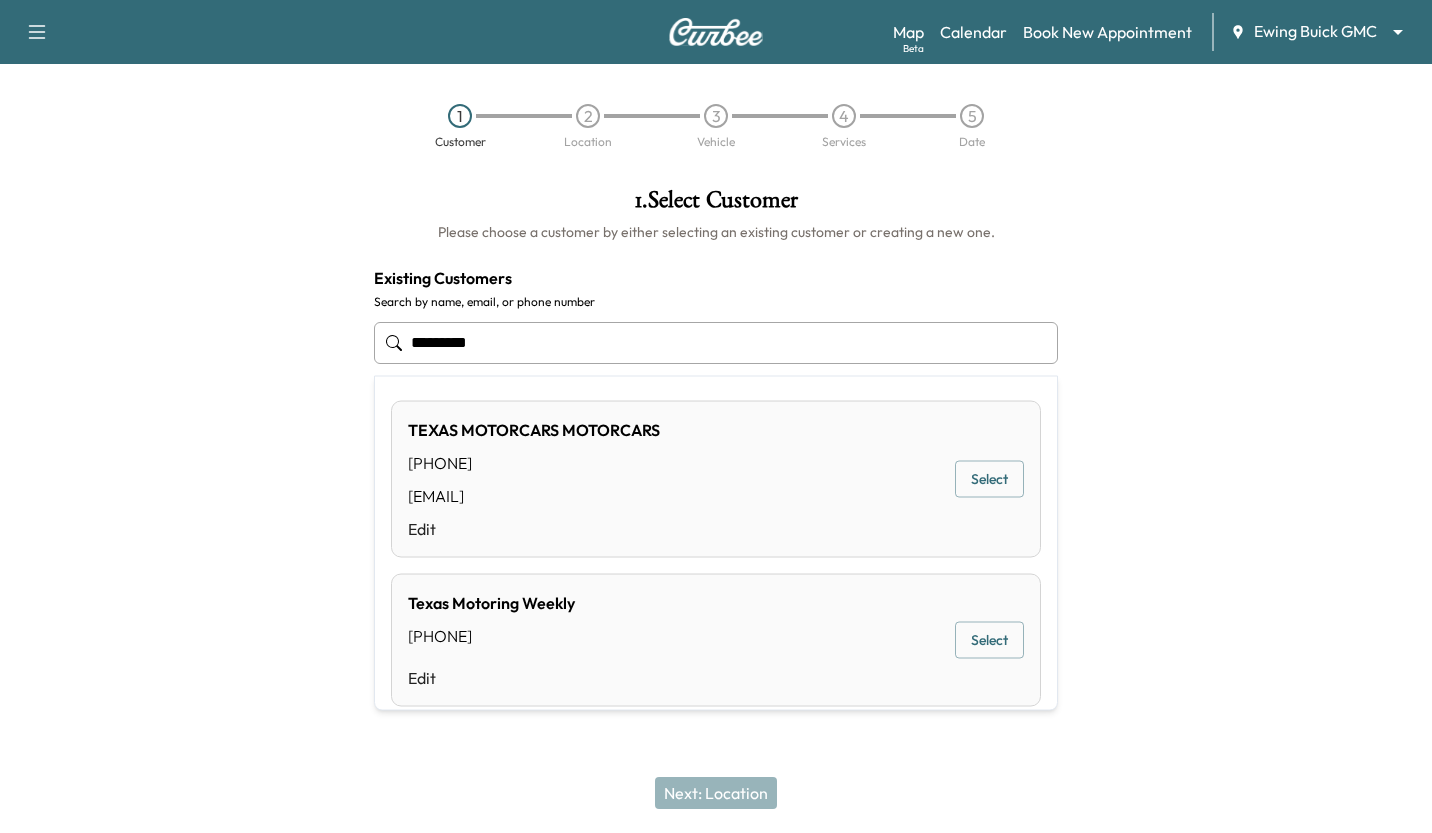 click on "Select" at bounding box center [989, 479] 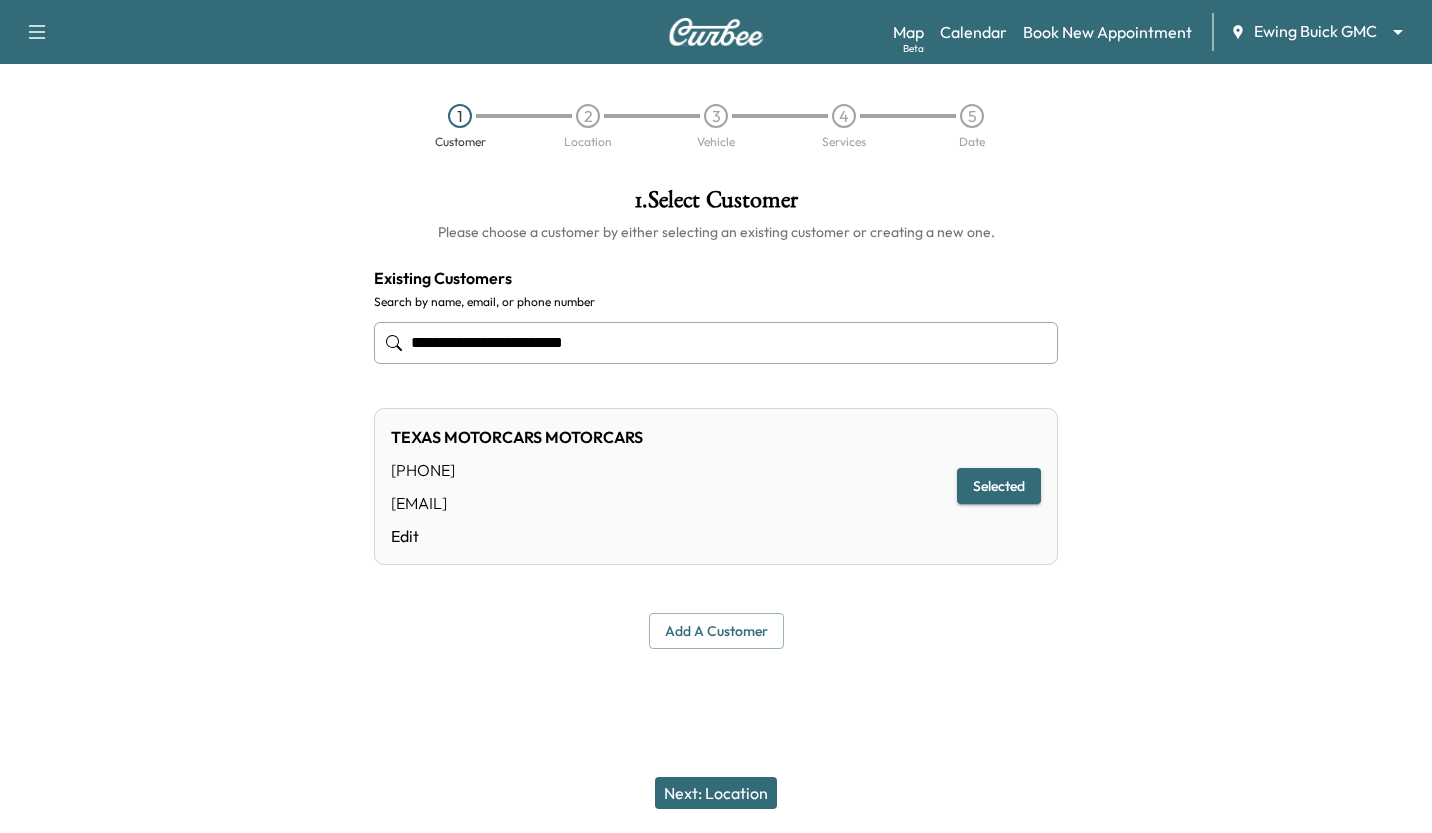 type on "**********" 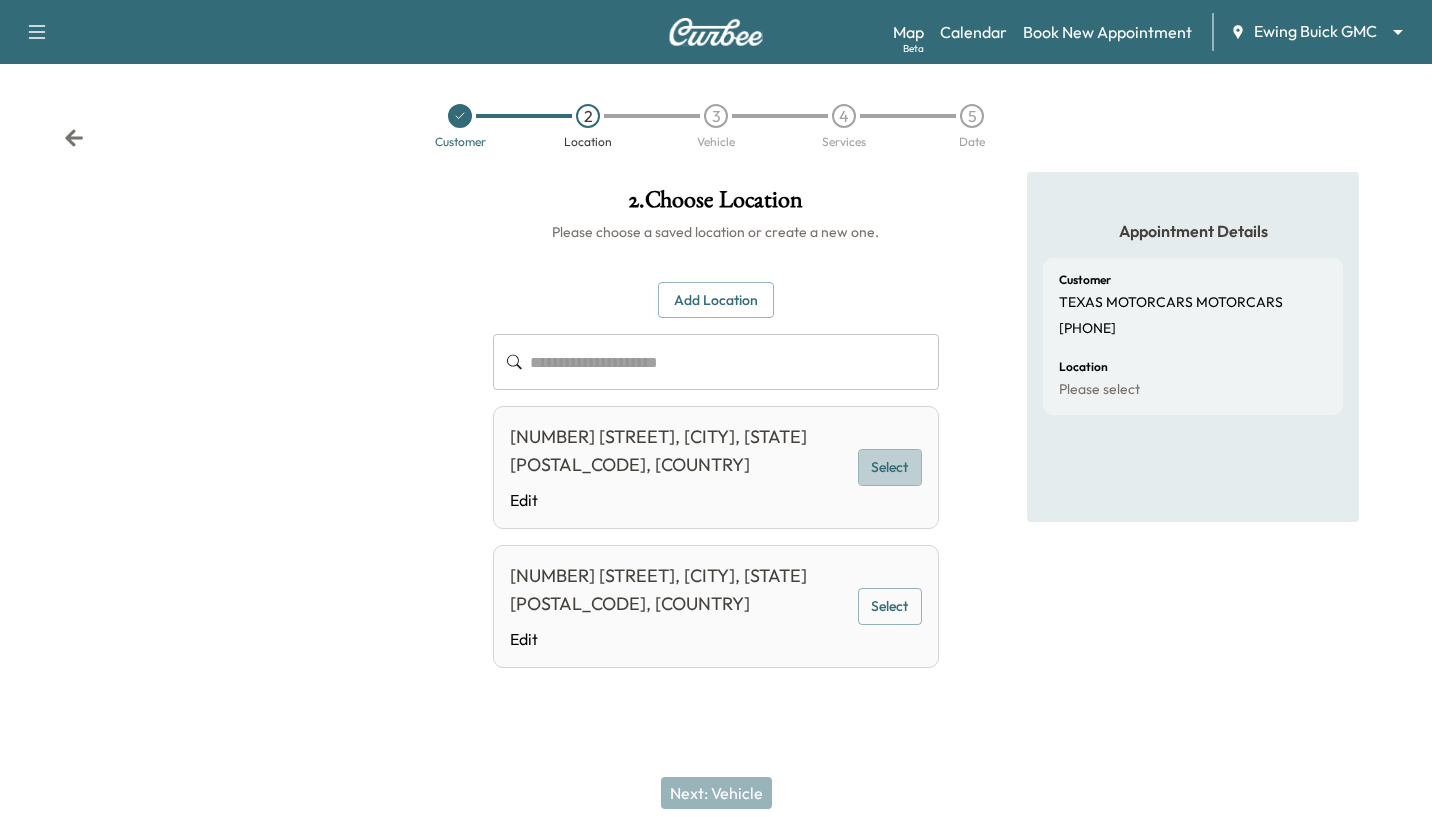 click on "Select" at bounding box center (890, 467) 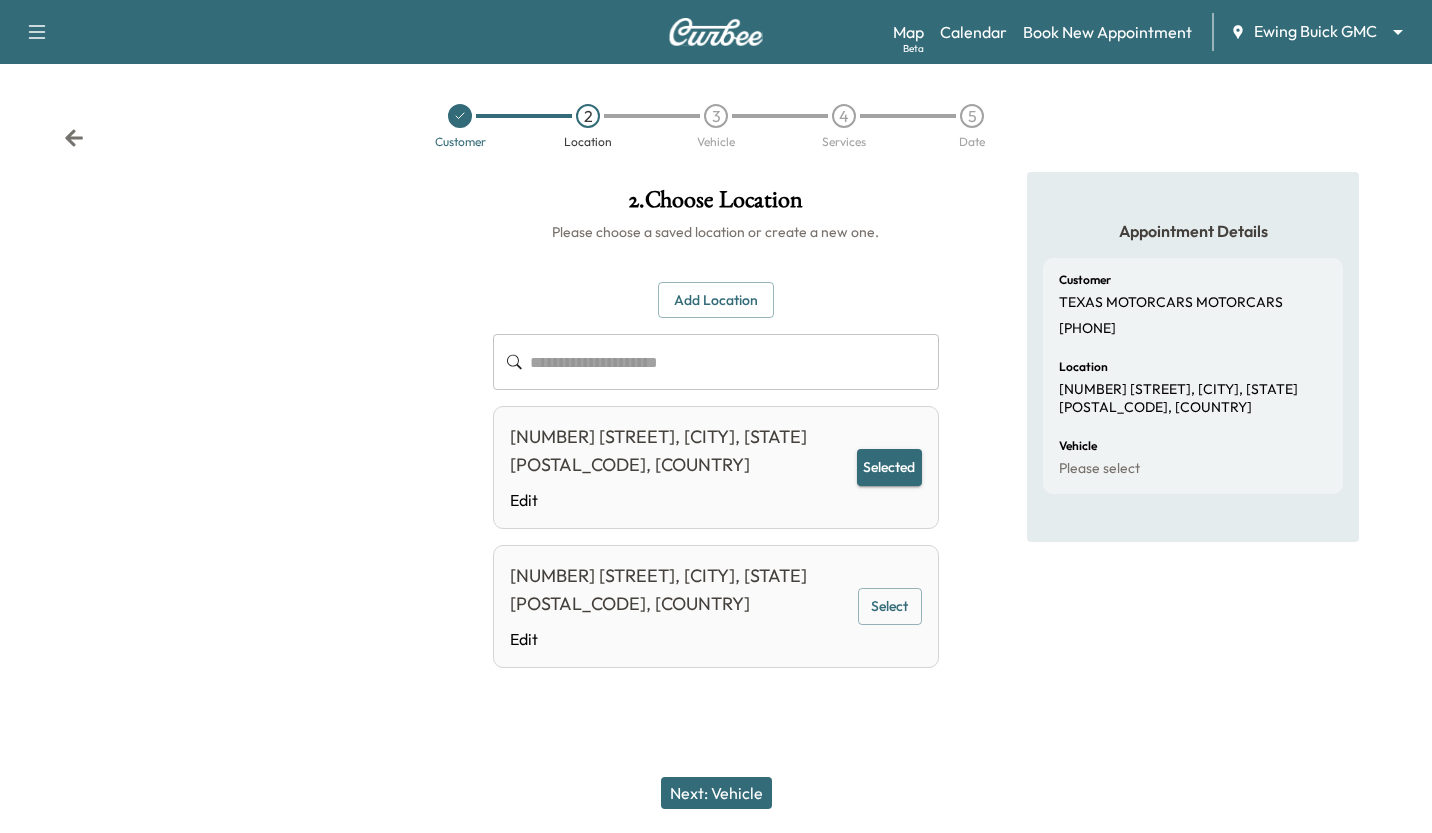 click on "Next: Vehicle" at bounding box center (716, 793) 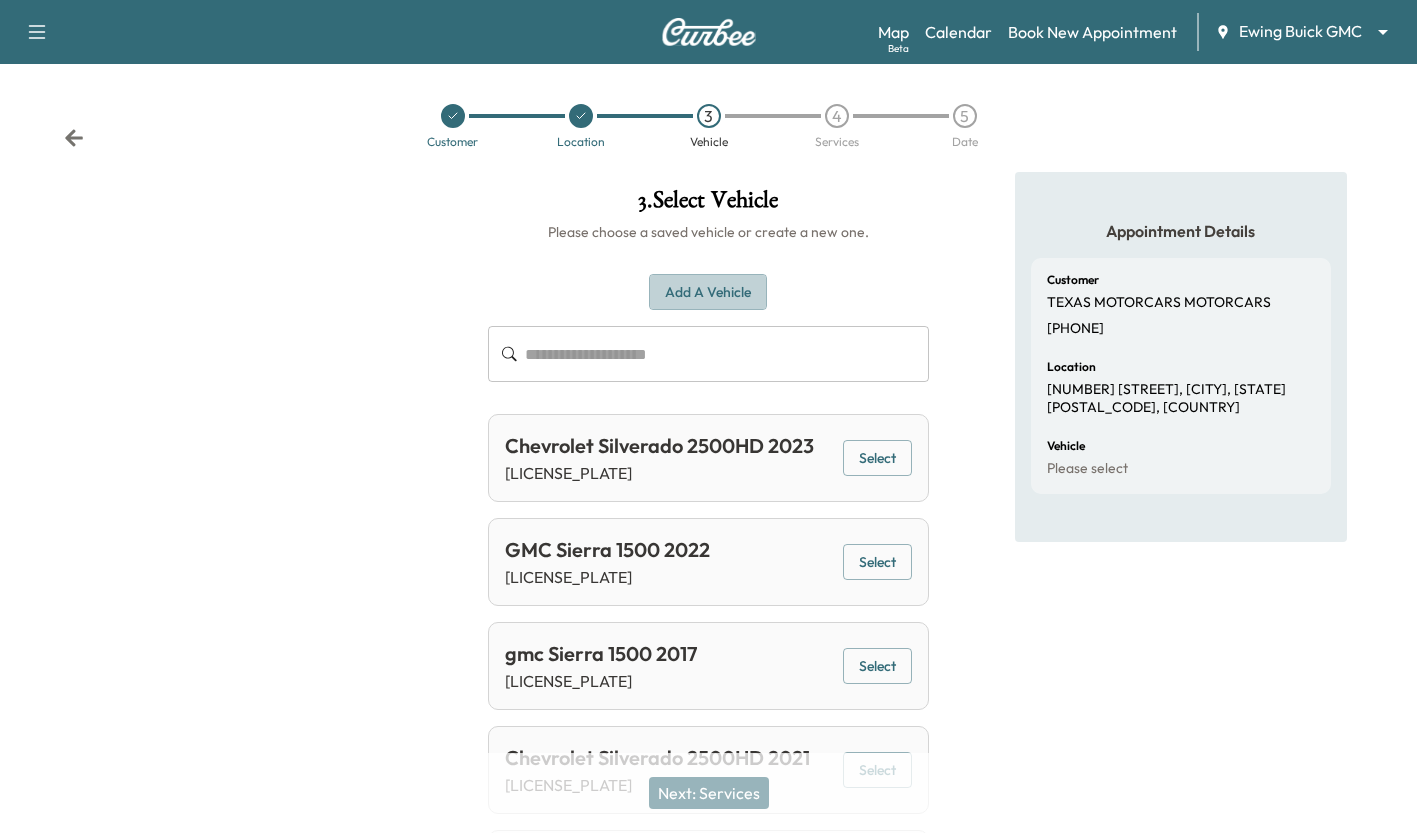 click on "Add a Vehicle" at bounding box center [708, 292] 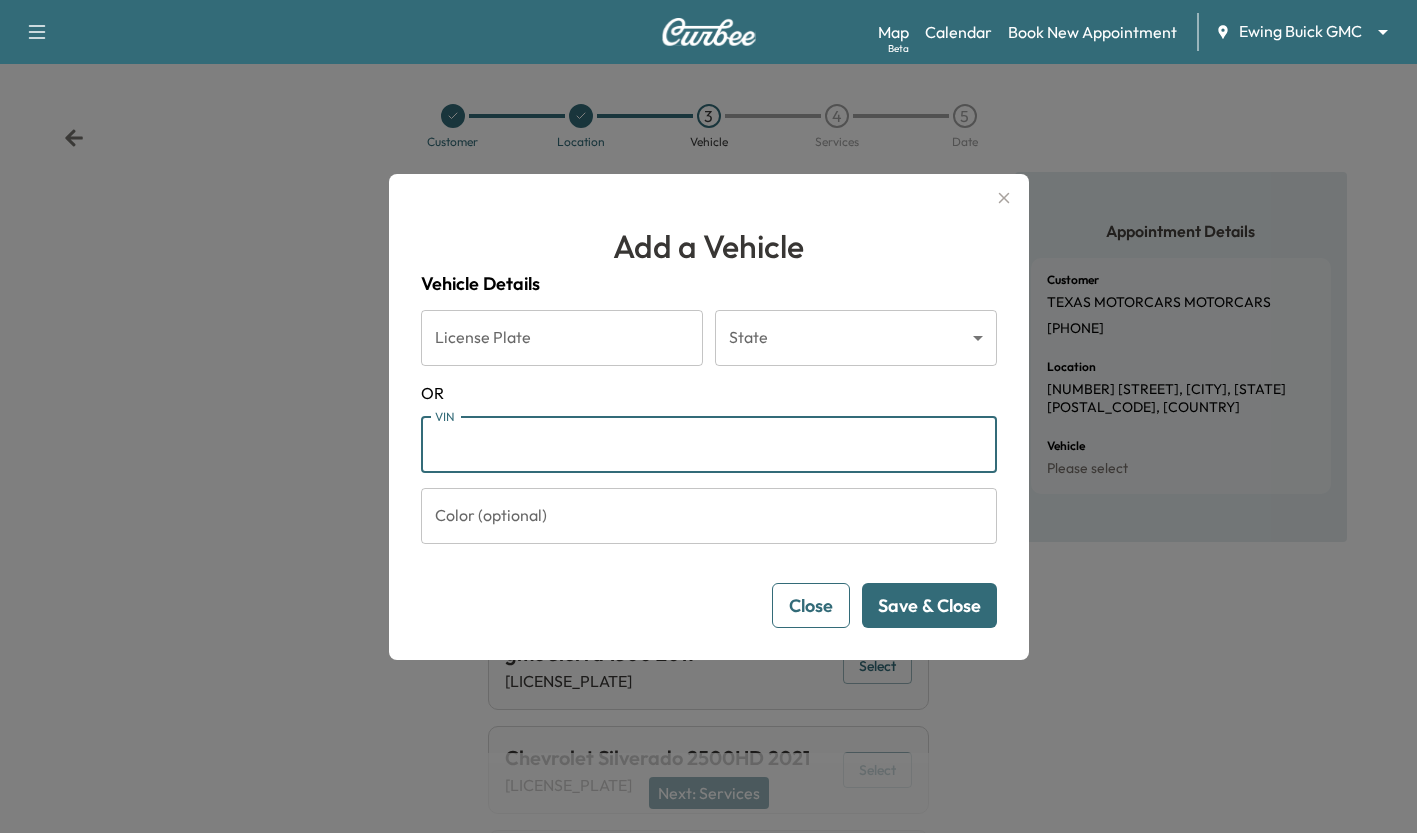 click on "VIN" at bounding box center (709, 445) 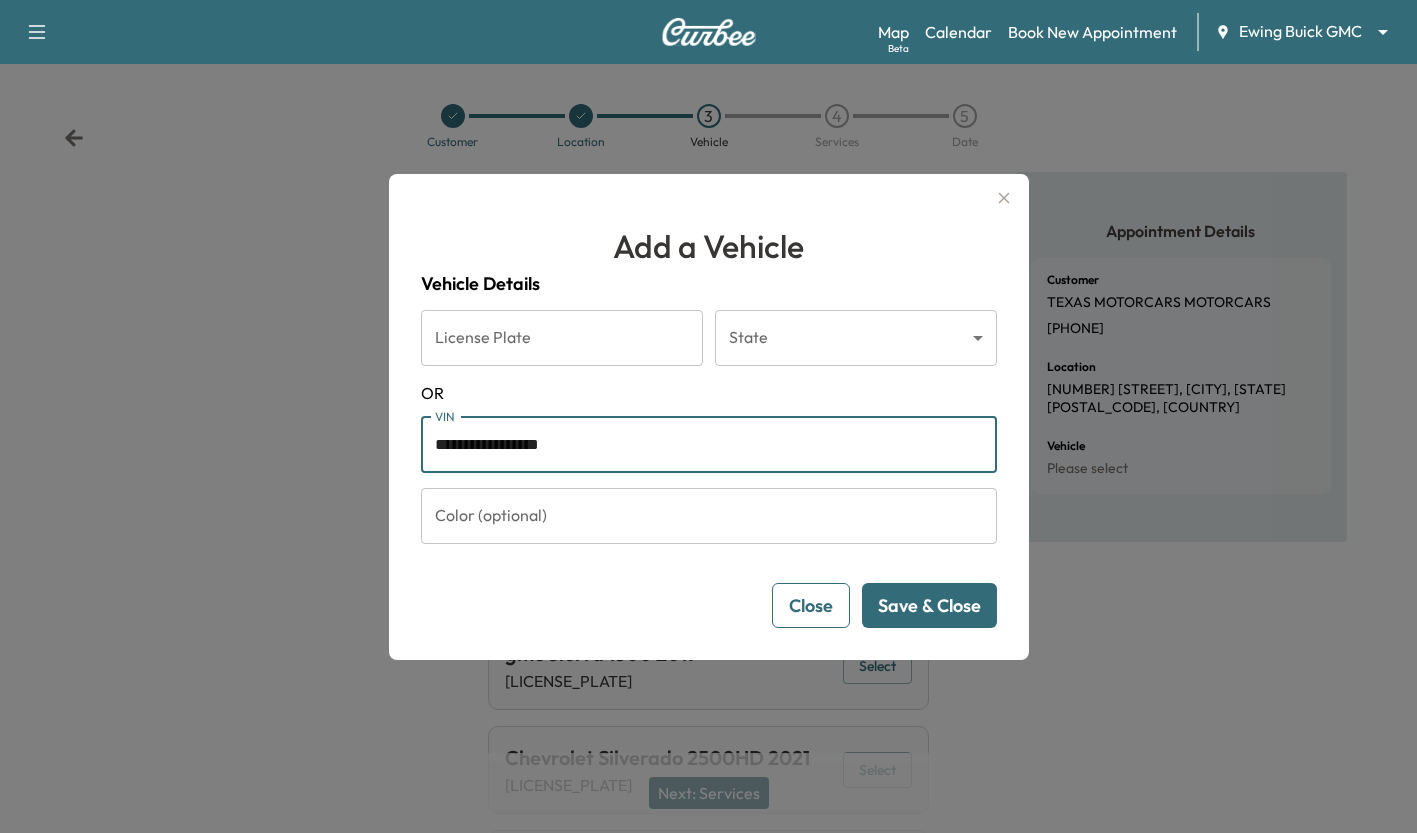type on "**********" 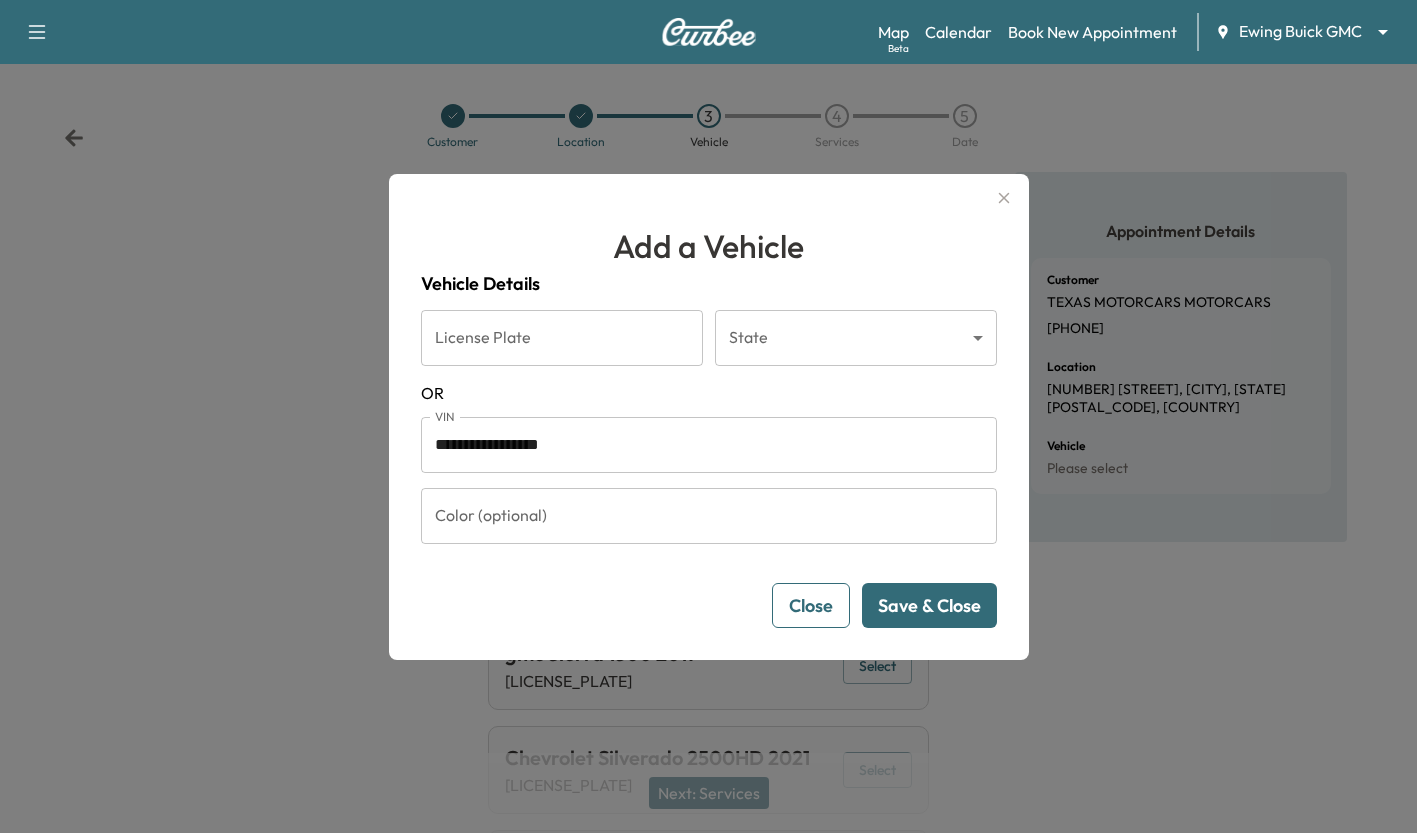 click on "Save & Close" at bounding box center [929, 605] 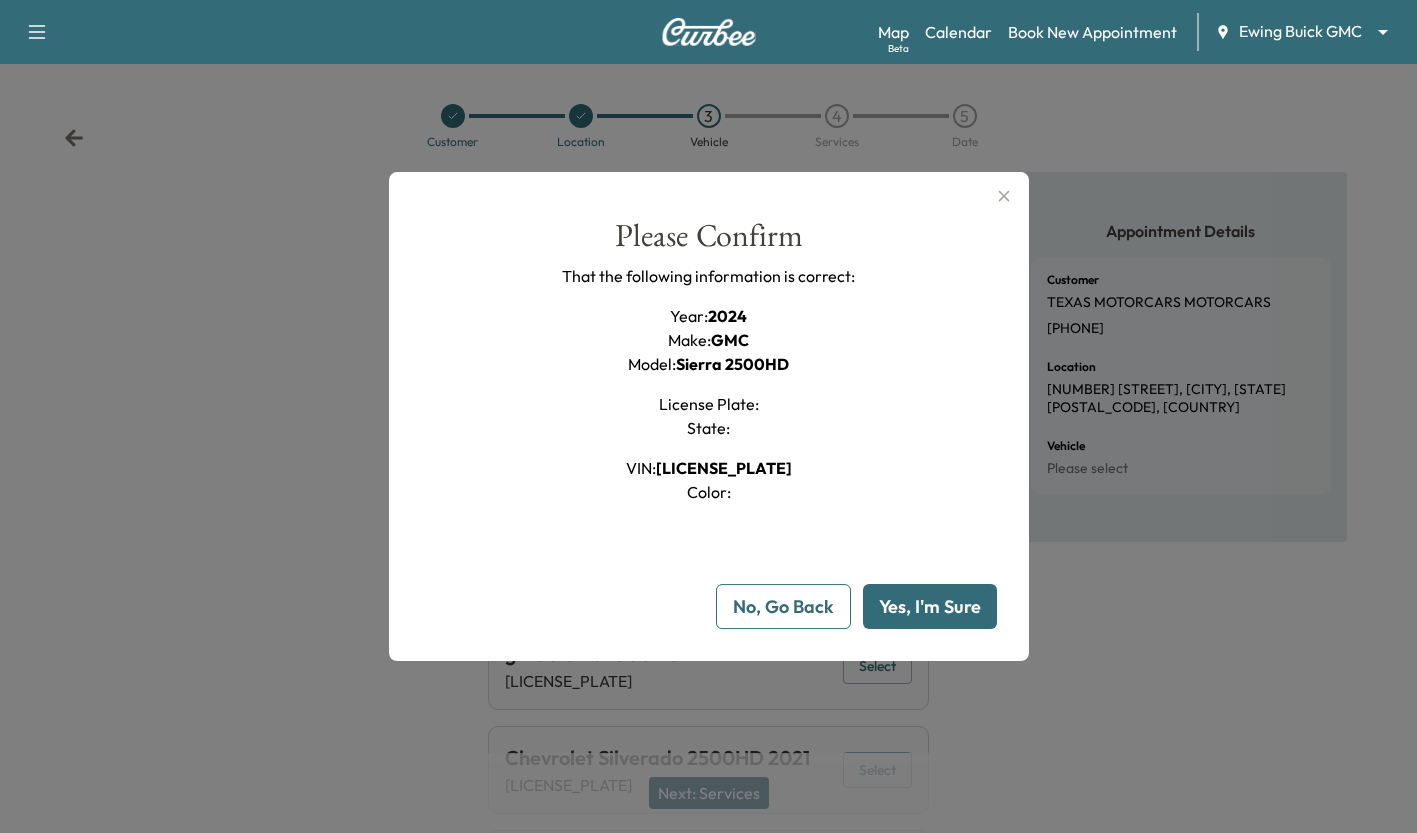 click on "Yes, I'm Sure" at bounding box center (930, 606) 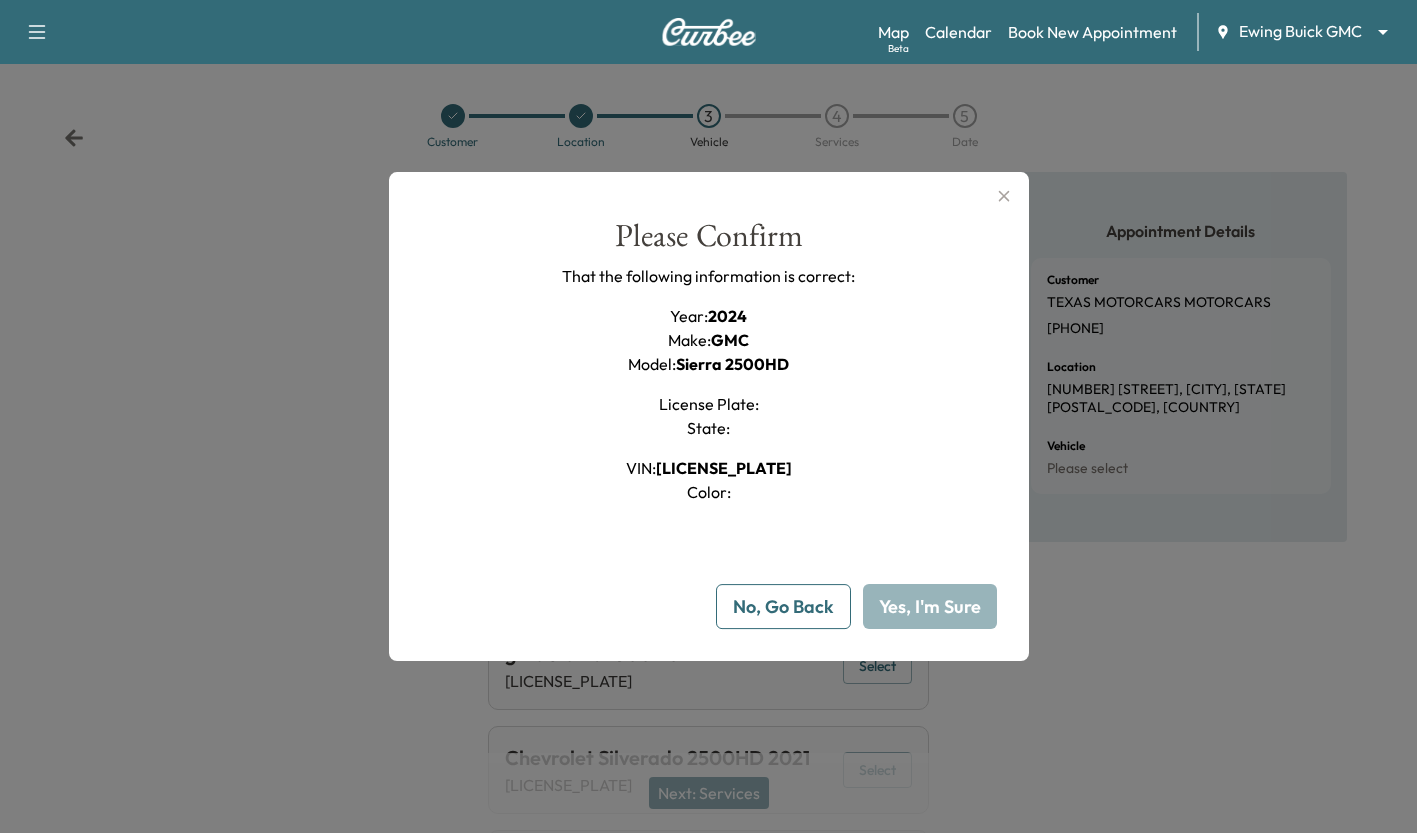 type 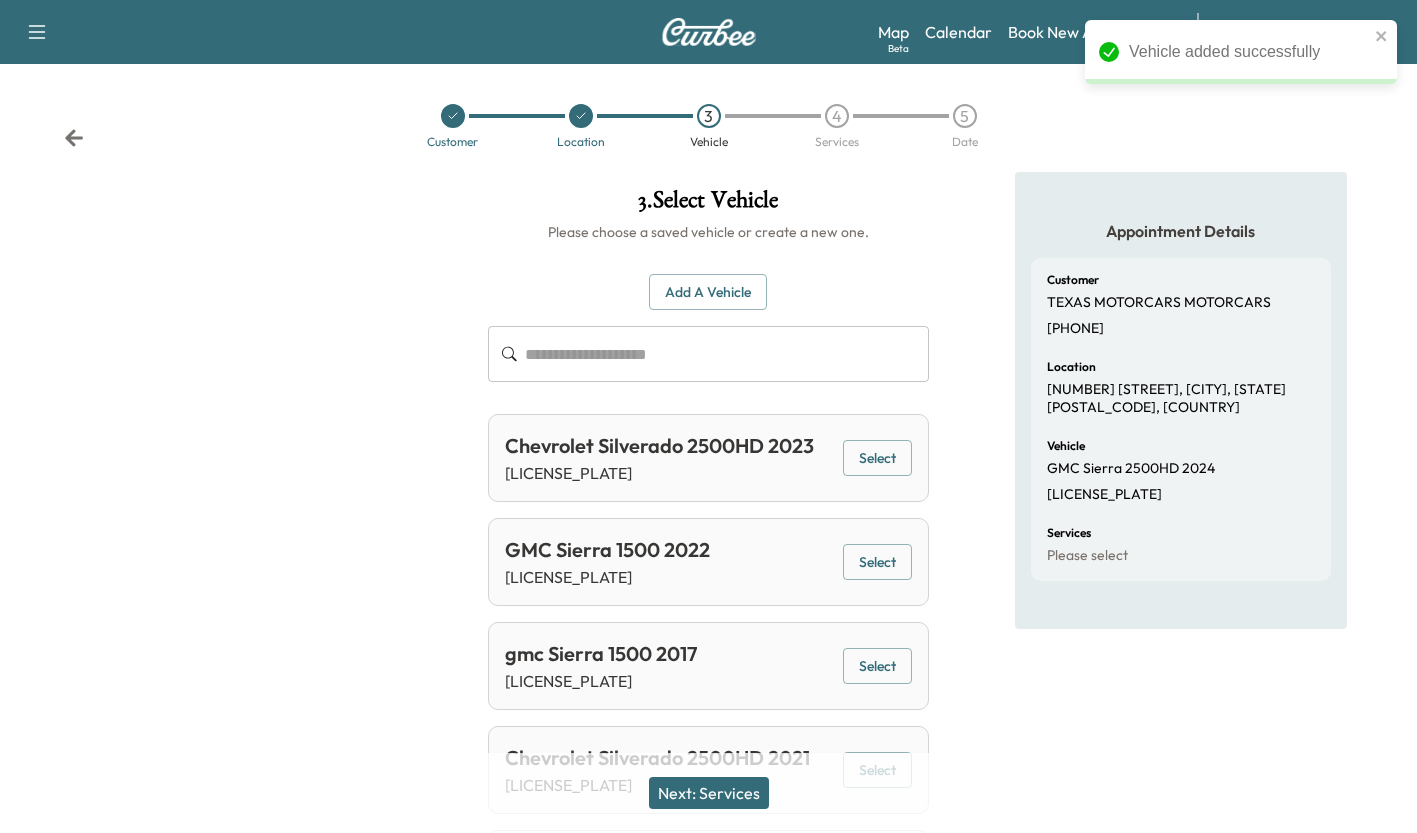 click on "Next: Services" at bounding box center (709, 793) 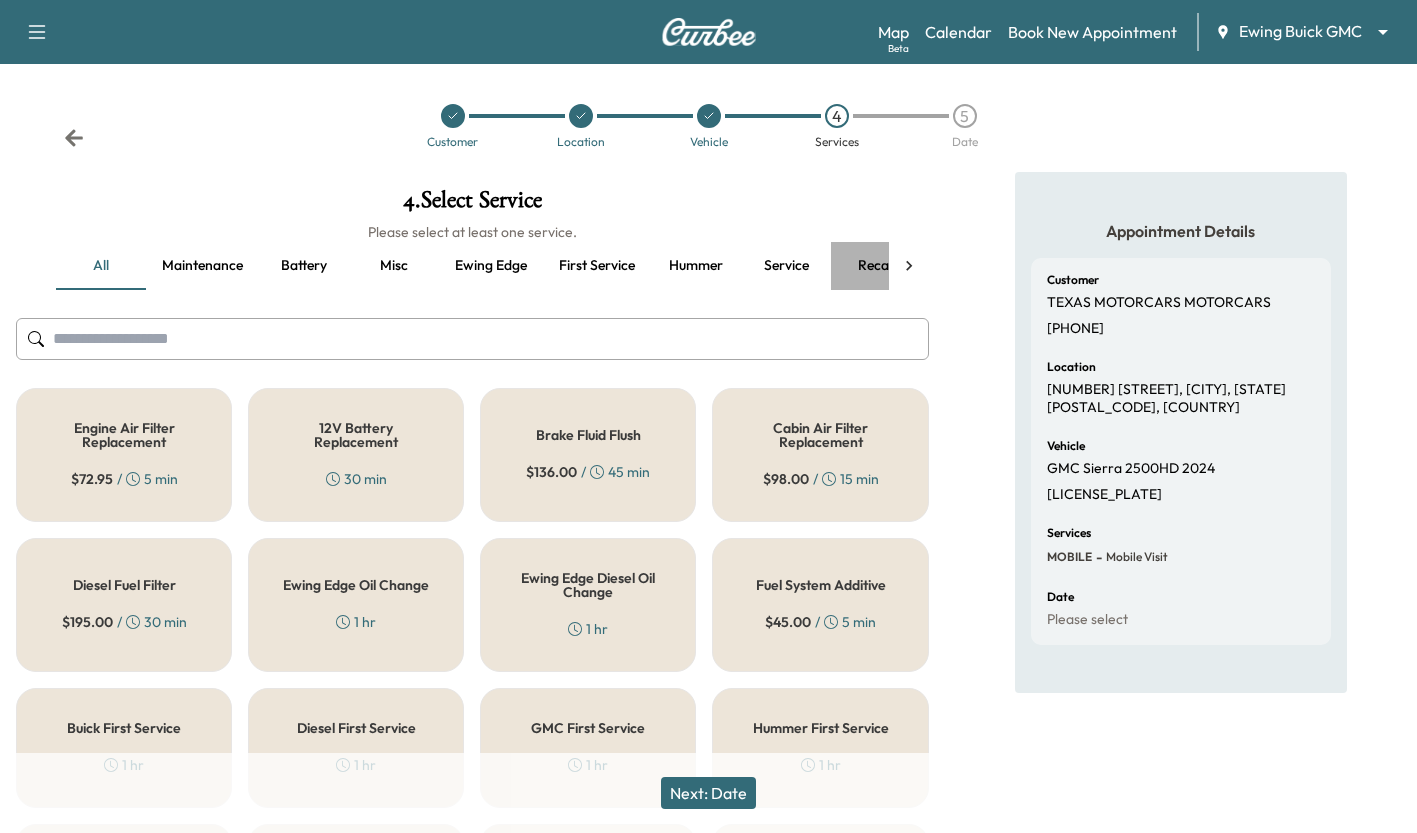 click on "Recall" at bounding box center [876, 266] 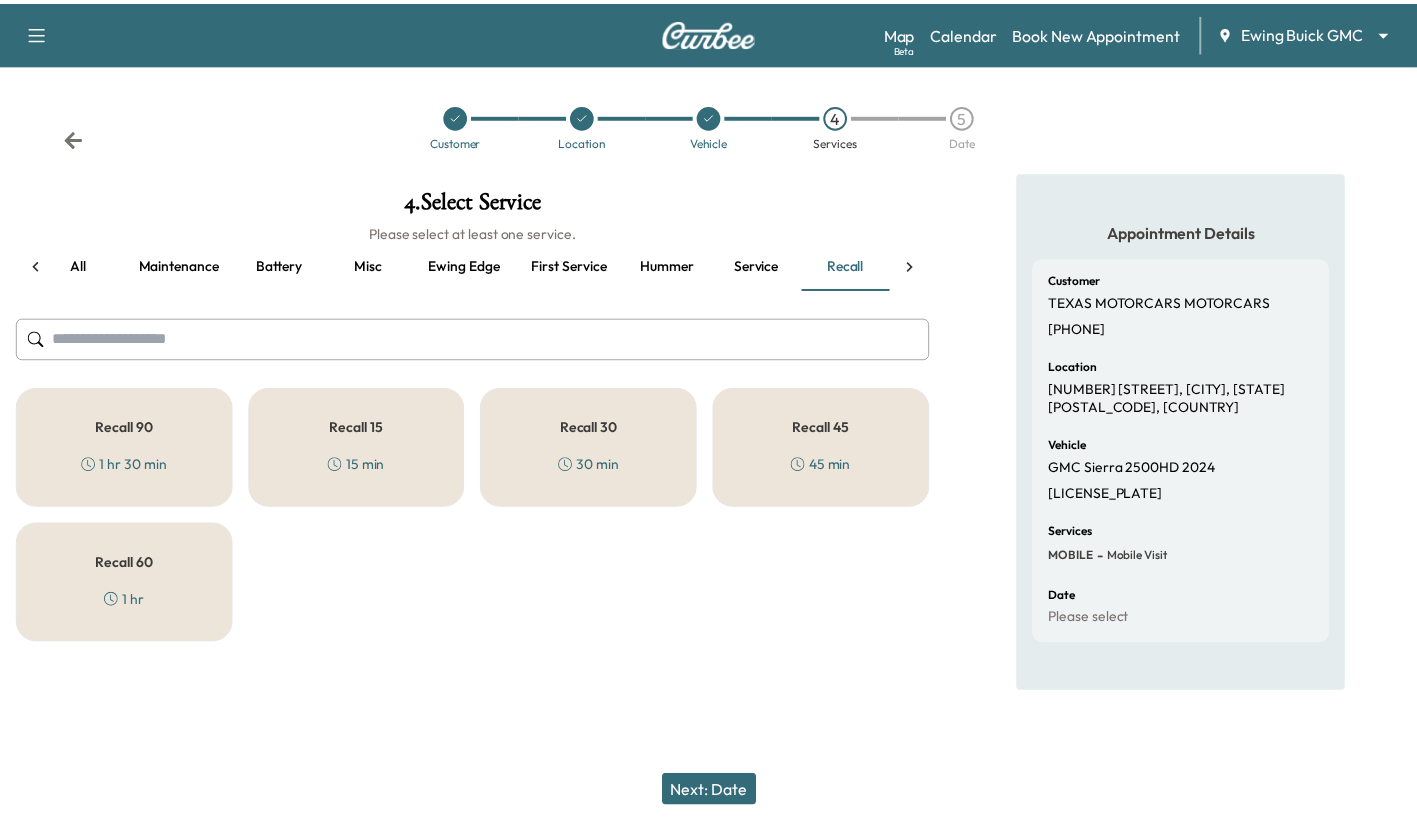 scroll, scrollTop: 0, scrollLeft: 23, axis: horizontal 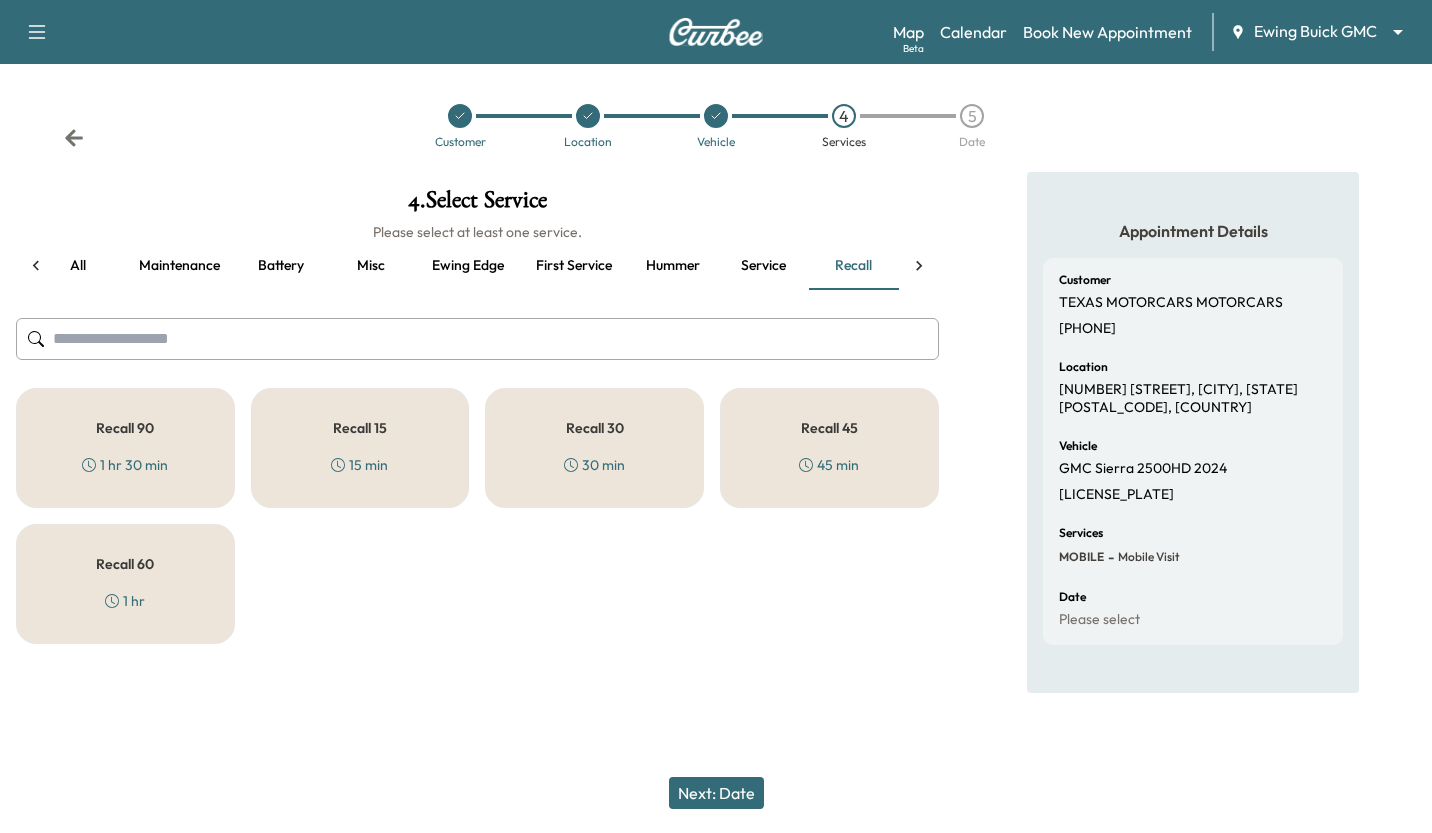 click on "Recall 15 15 min" at bounding box center (360, 448) 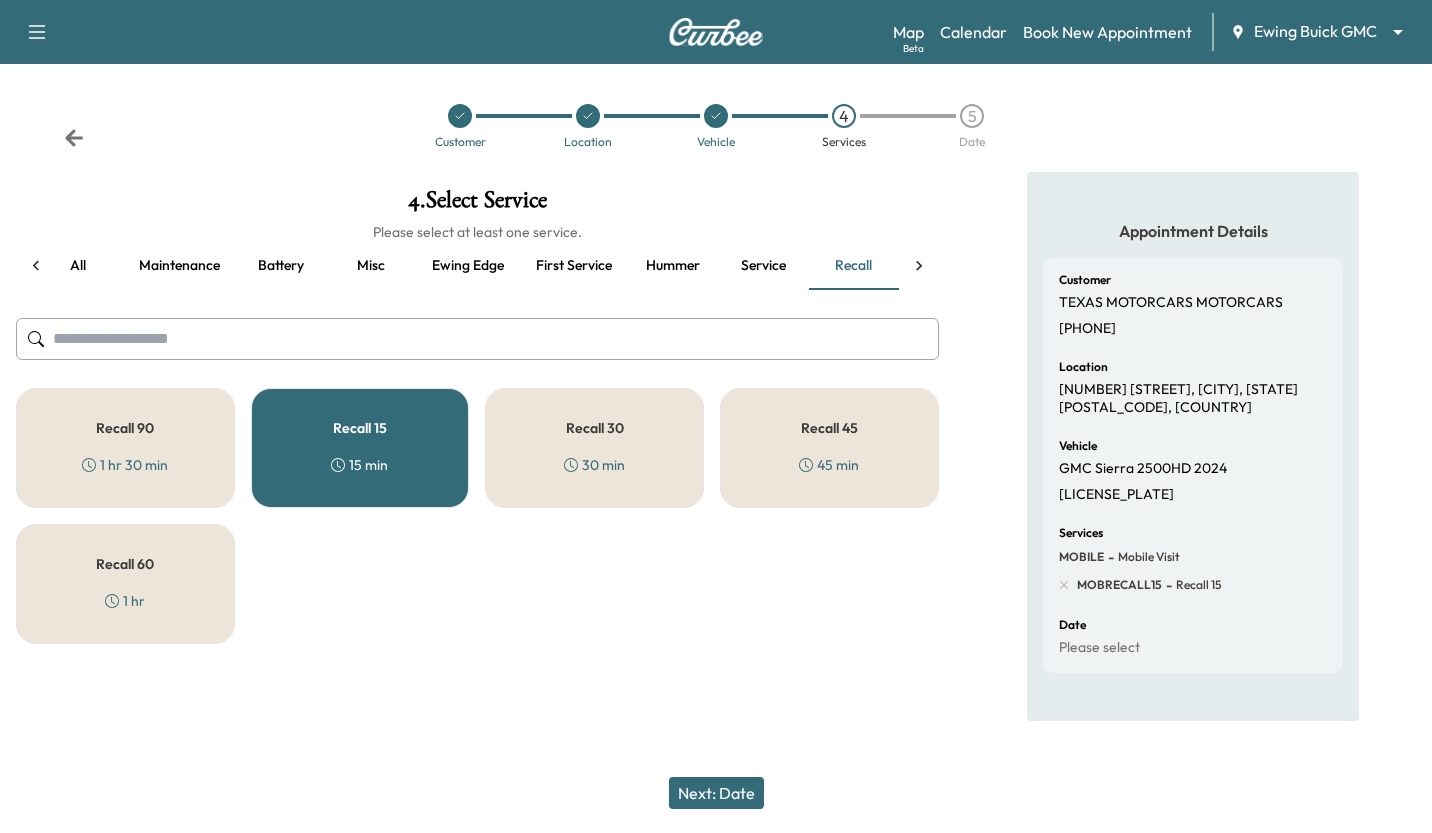 click on "Next: Date" at bounding box center [716, 793] 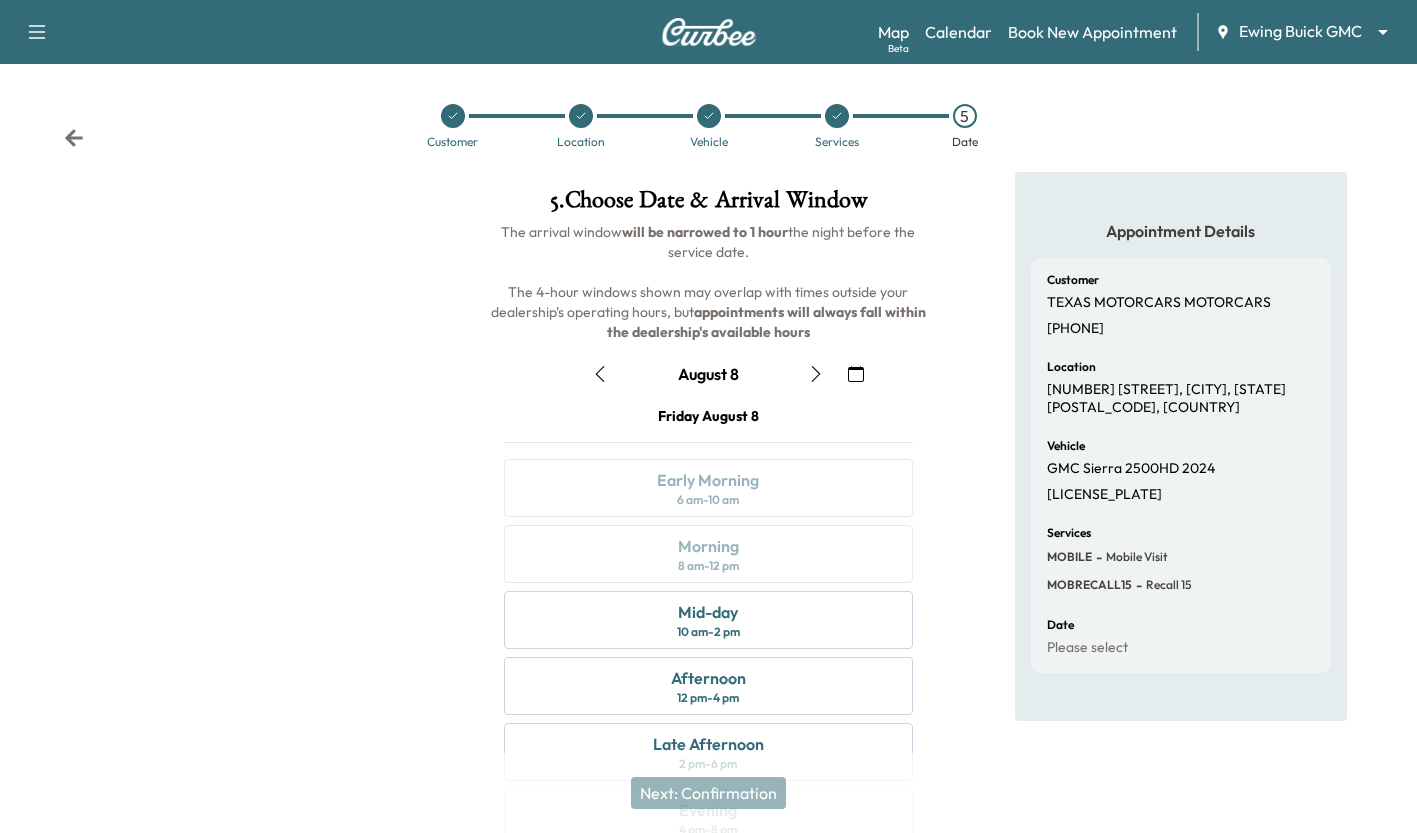 click 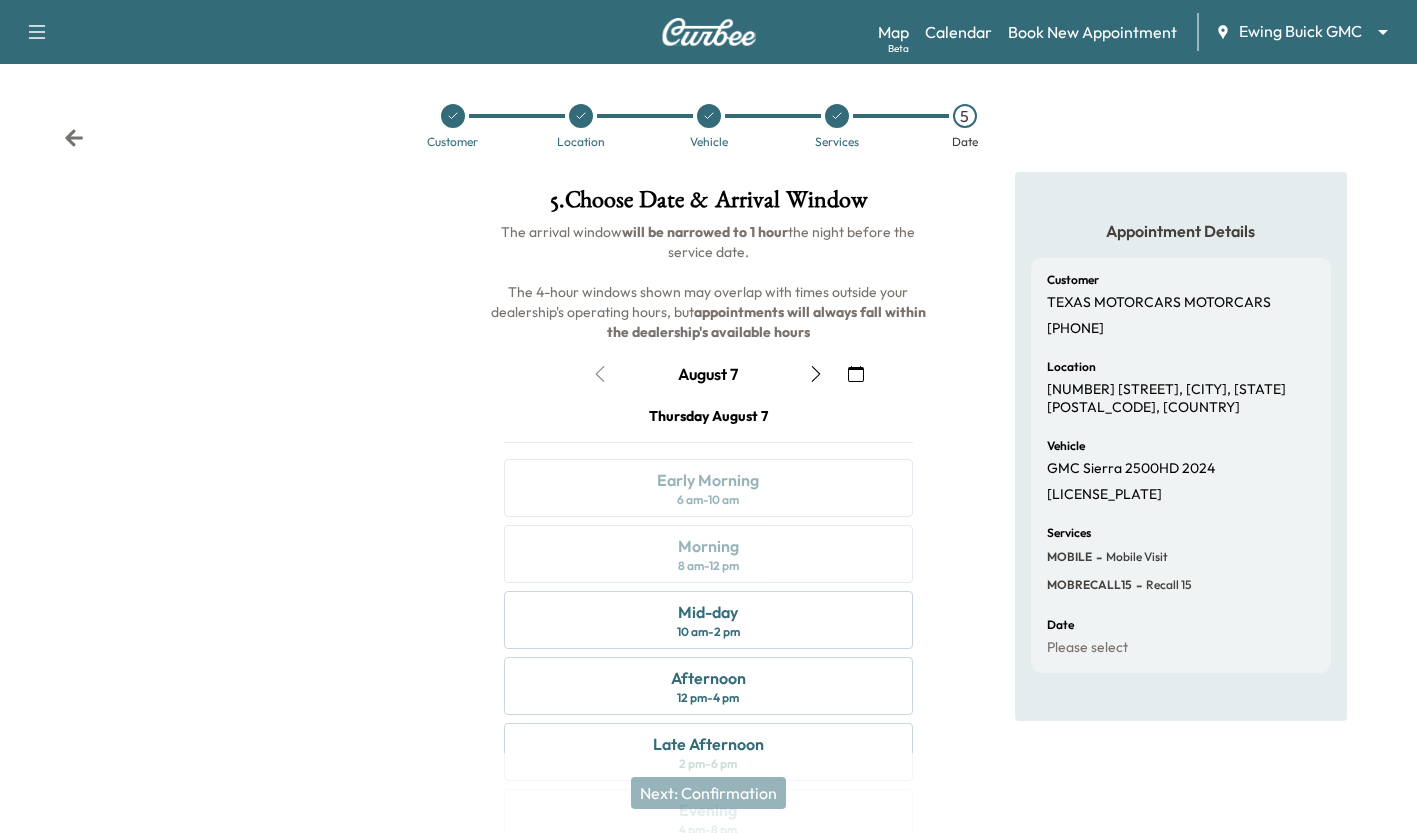 click at bounding box center [236, 554] 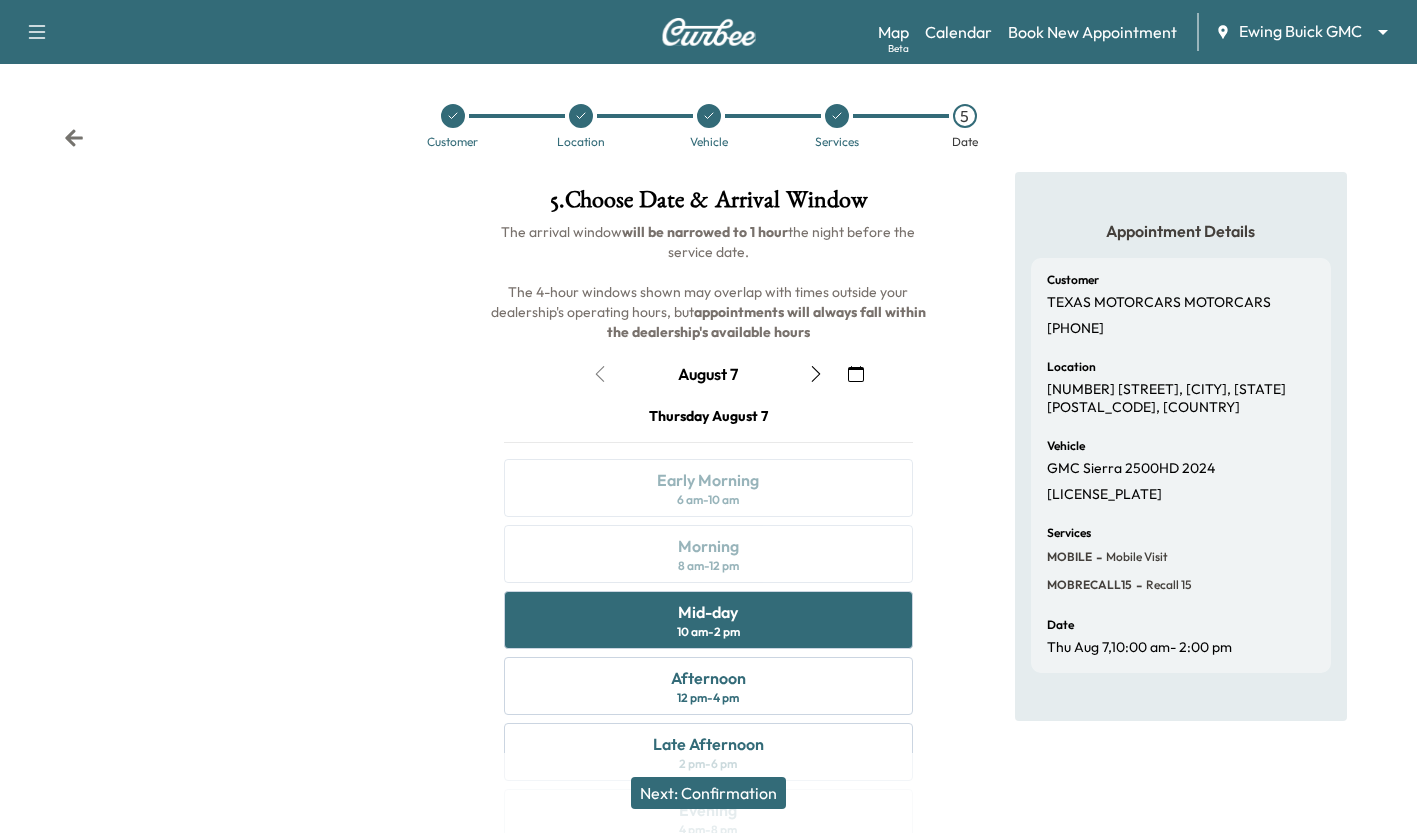 click on "Next: Confirmation" at bounding box center (708, 793) 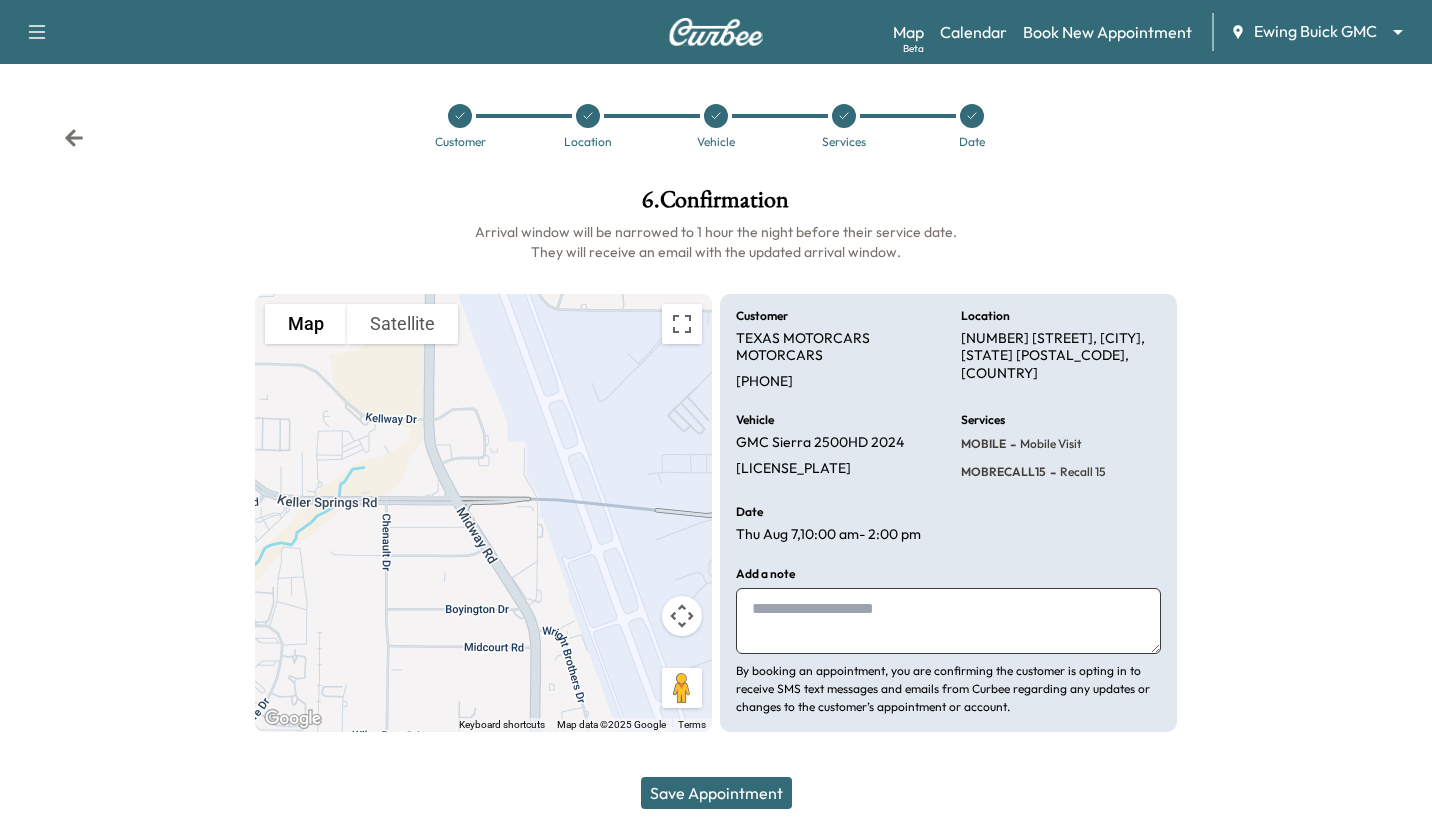 click on "Save Appointment" at bounding box center (716, 793) 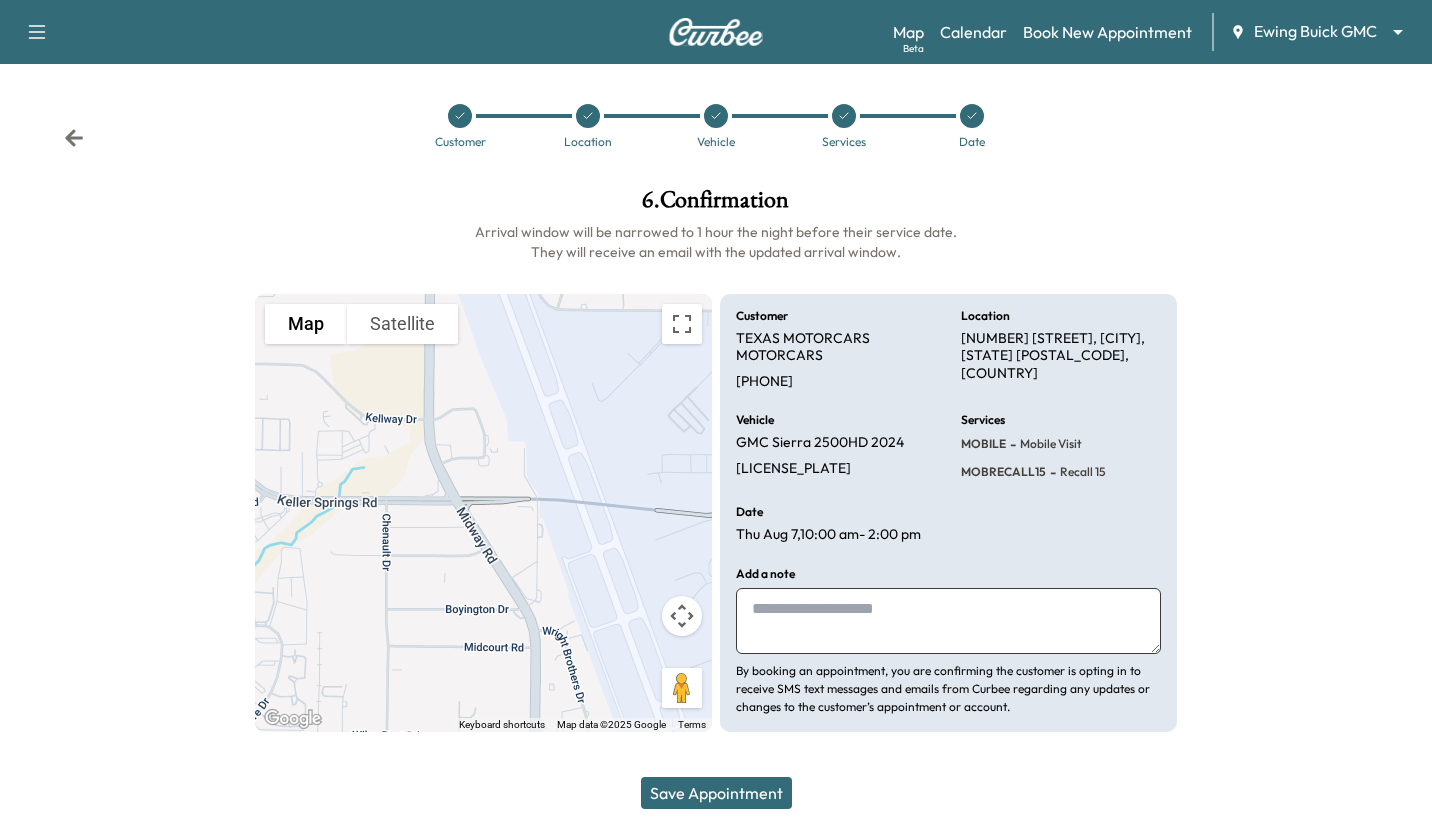 click on "Save Appointment" at bounding box center [716, 793] 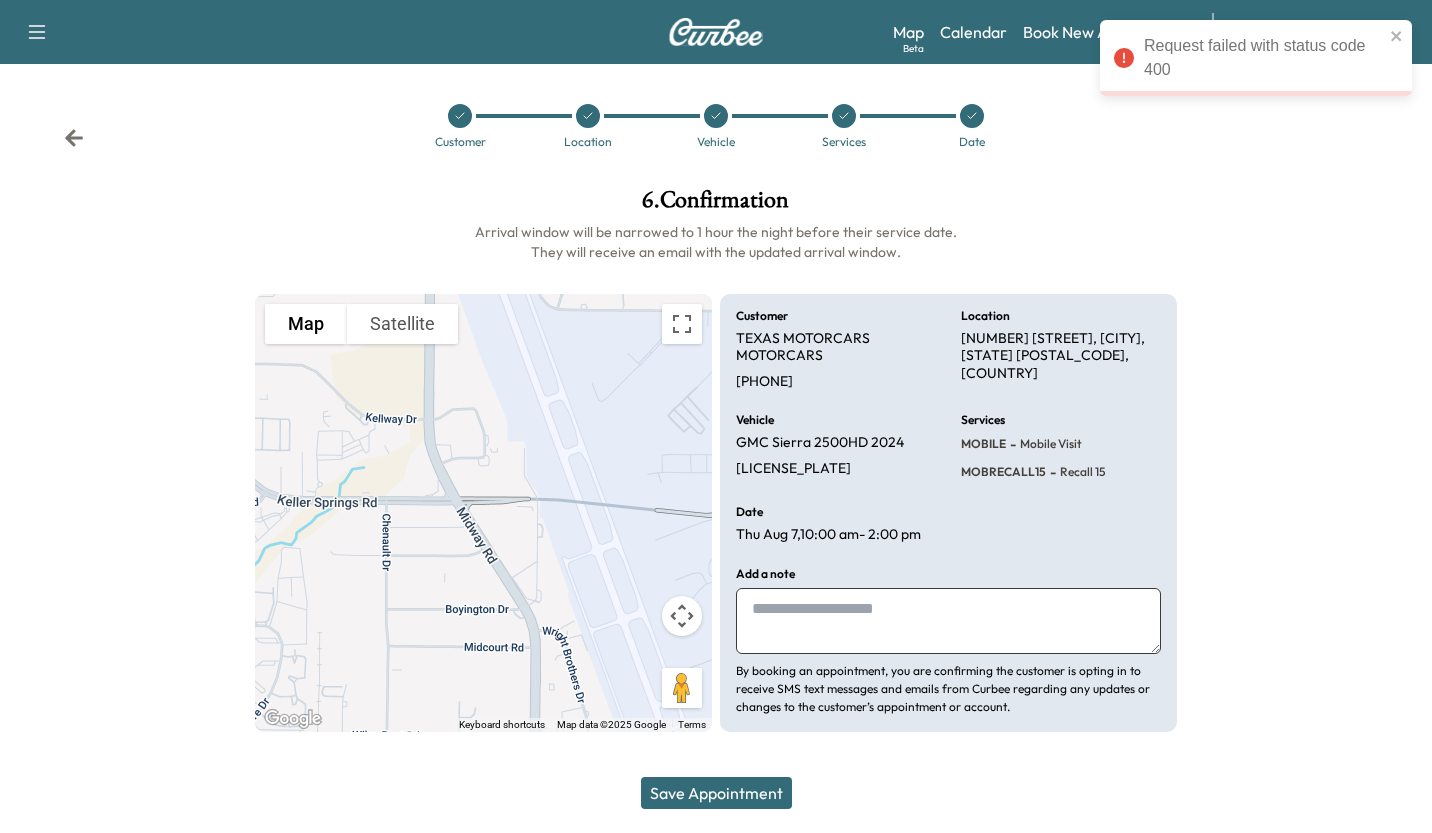 click 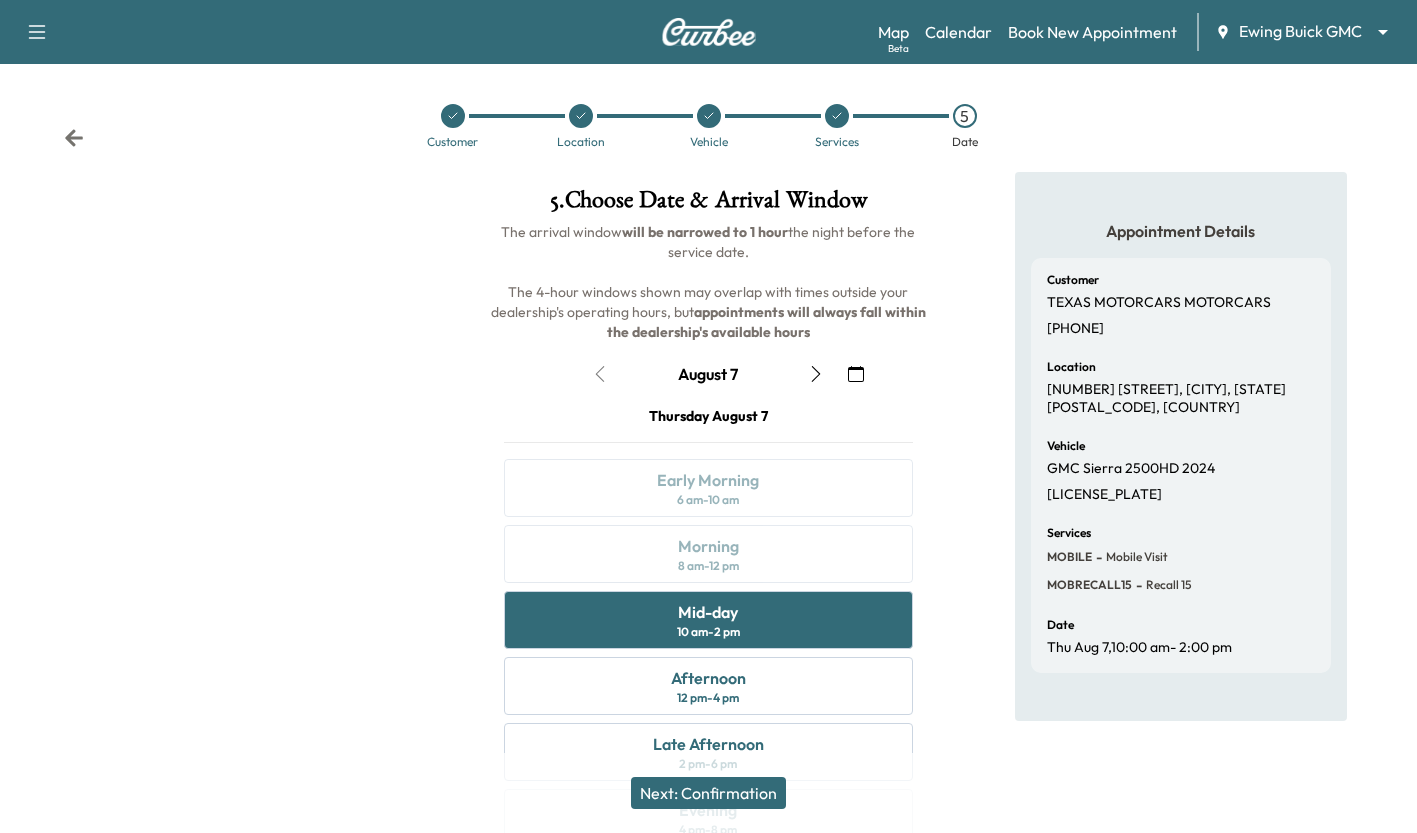 scroll, scrollTop: 167, scrollLeft: 0, axis: vertical 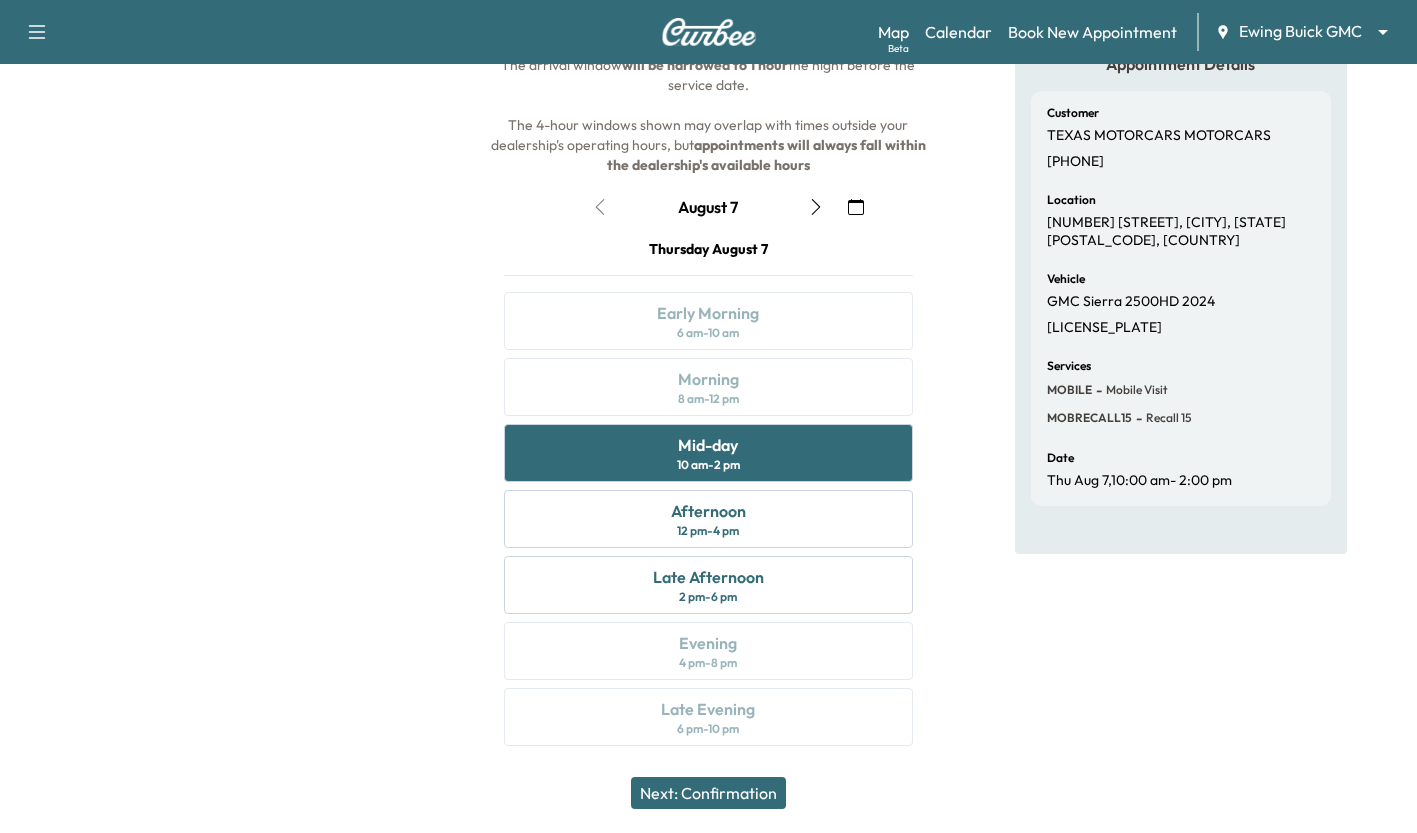 click on "Afternoon 12 pm  -  4 pm" at bounding box center [708, 519] 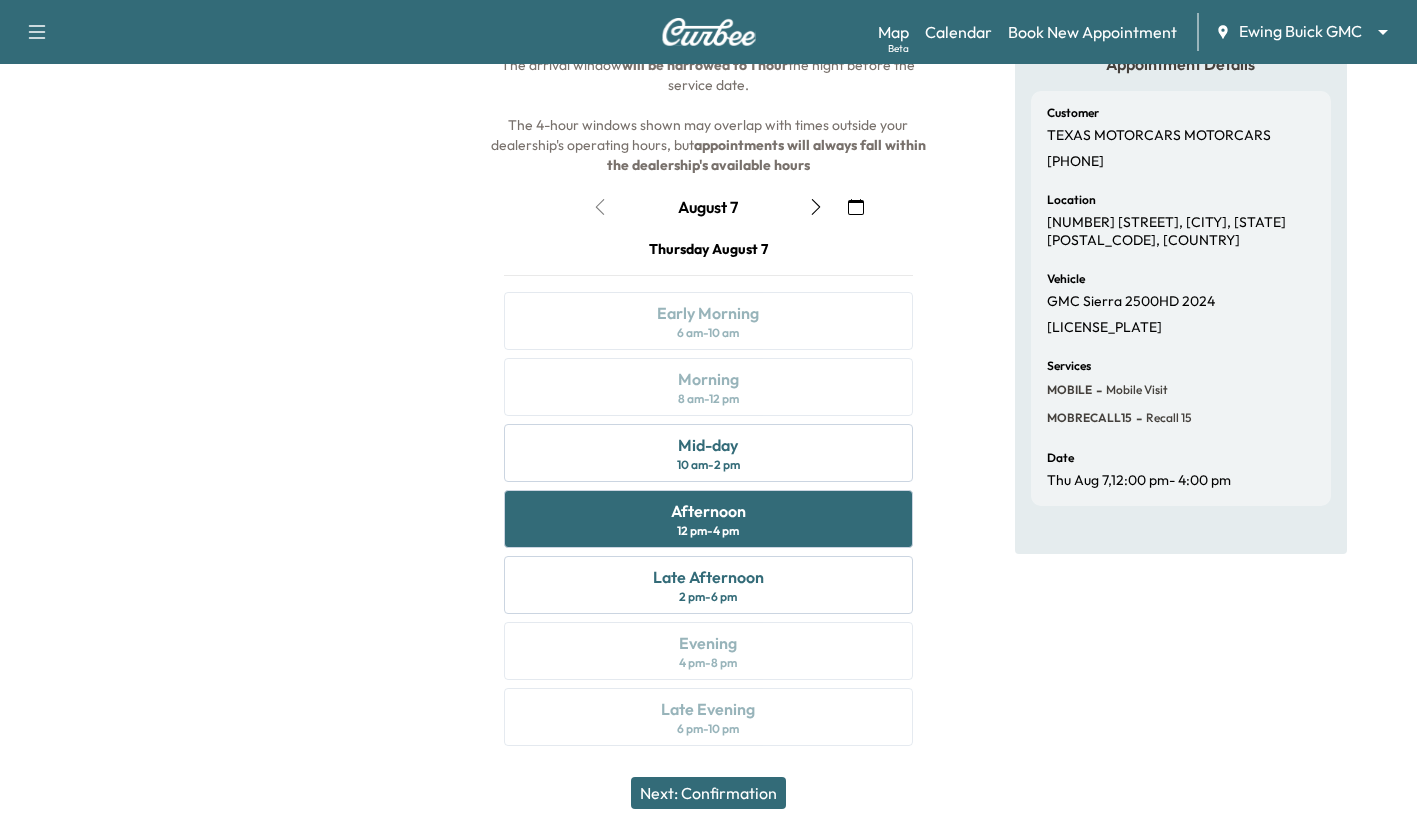 click on "Next: Confirmation" at bounding box center [708, 793] 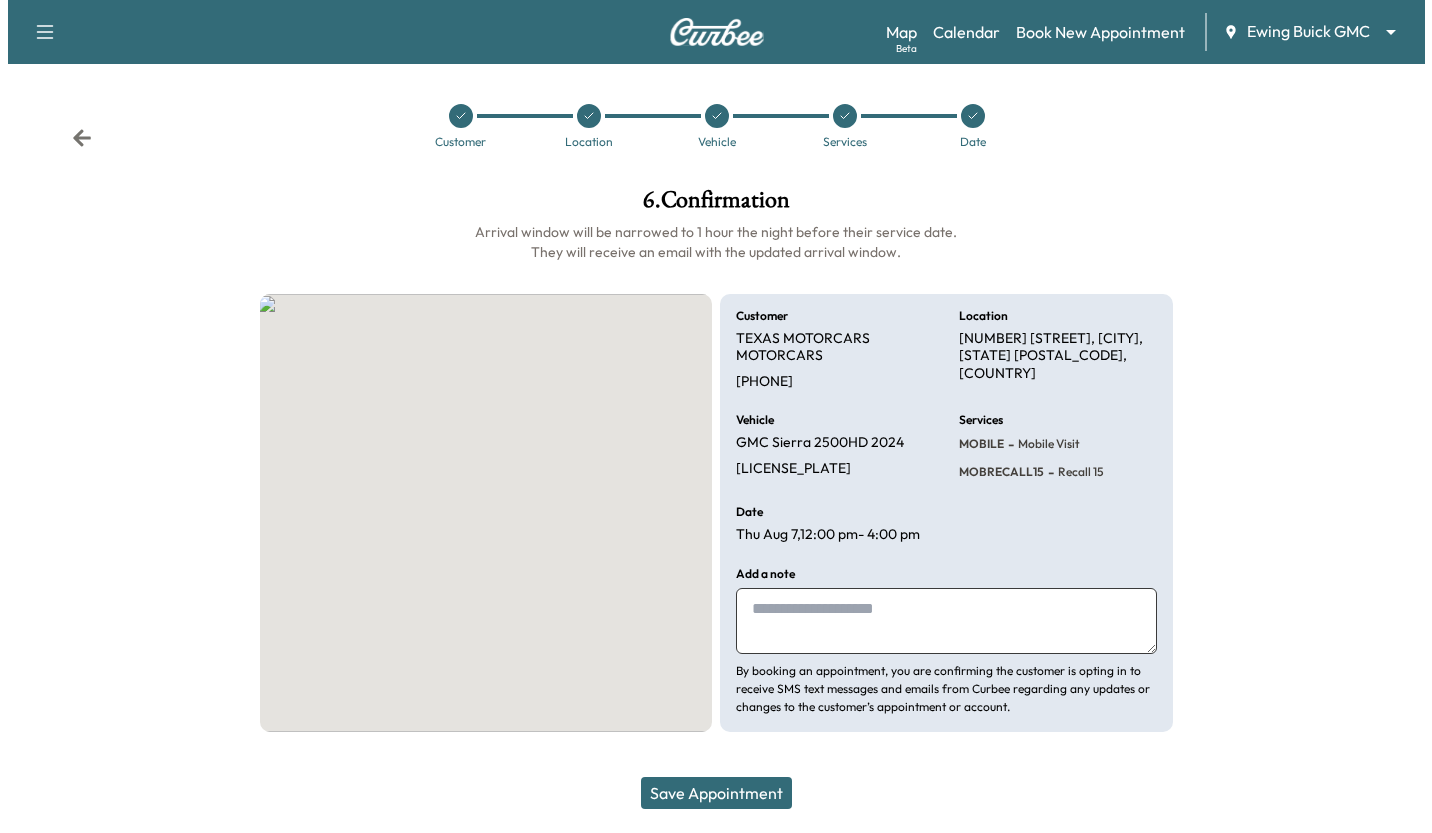 scroll, scrollTop: 0, scrollLeft: 0, axis: both 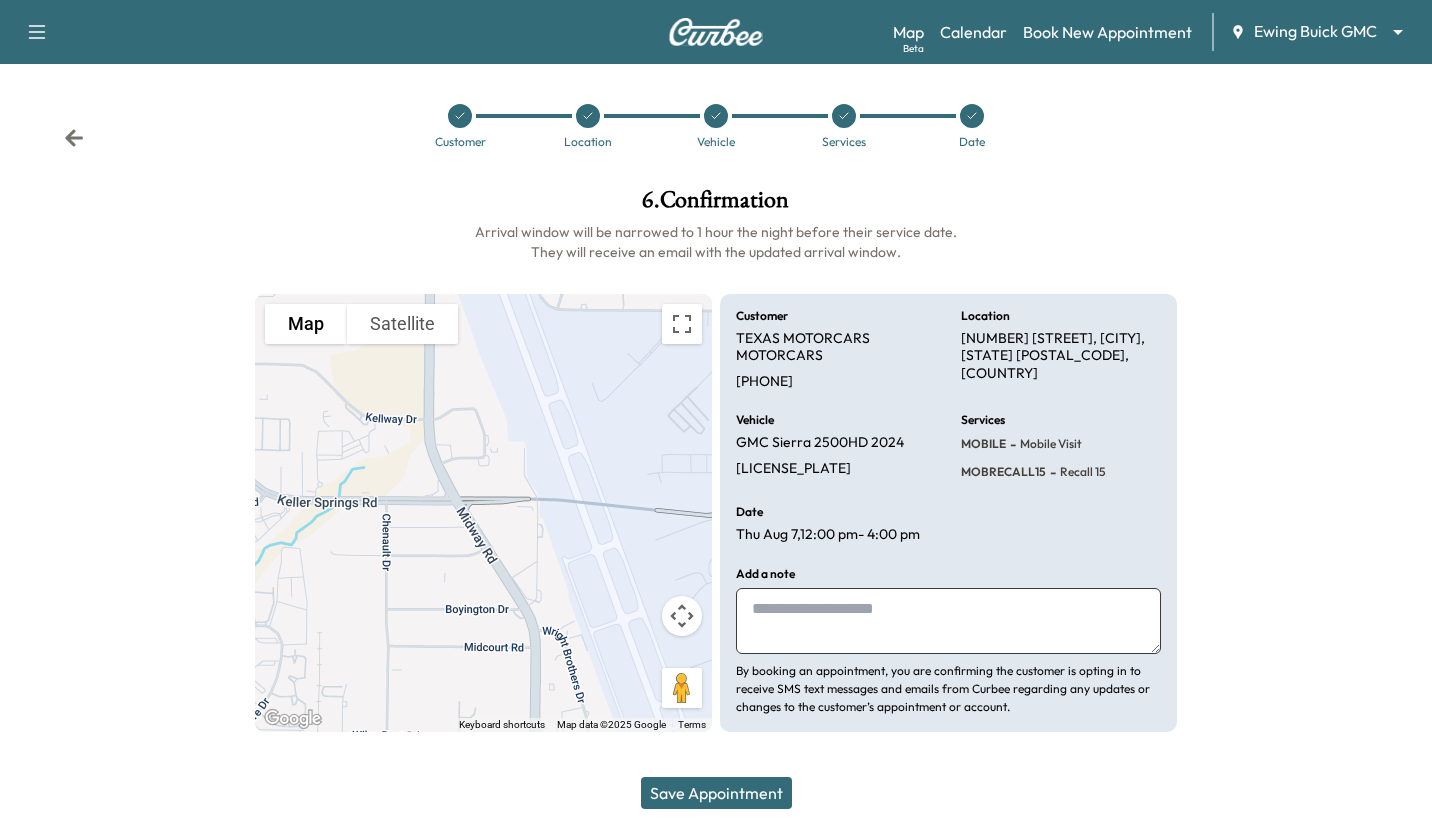 click on "Save Appointment" at bounding box center (716, 793) 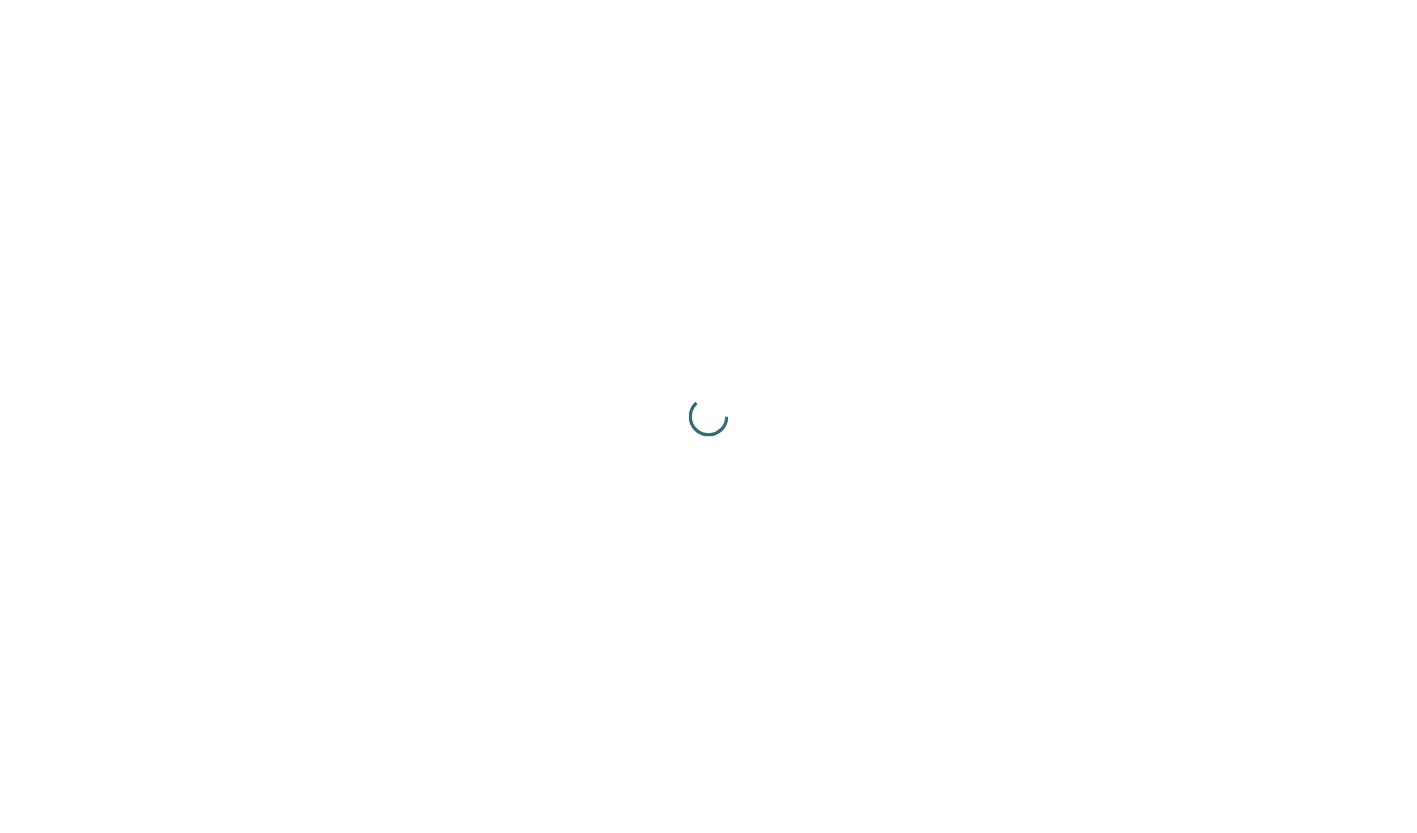 scroll, scrollTop: 0, scrollLeft: 0, axis: both 